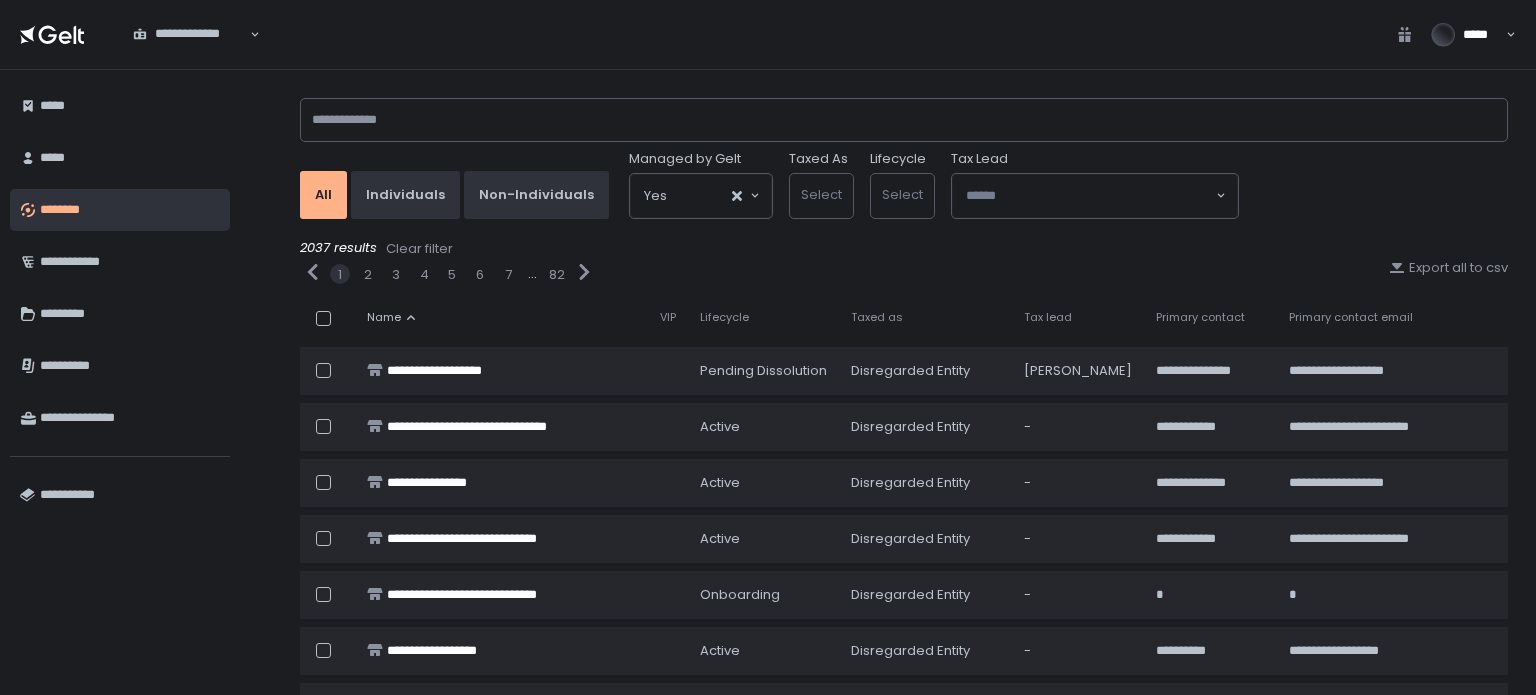 scroll, scrollTop: 0, scrollLeft: 0, axis: both 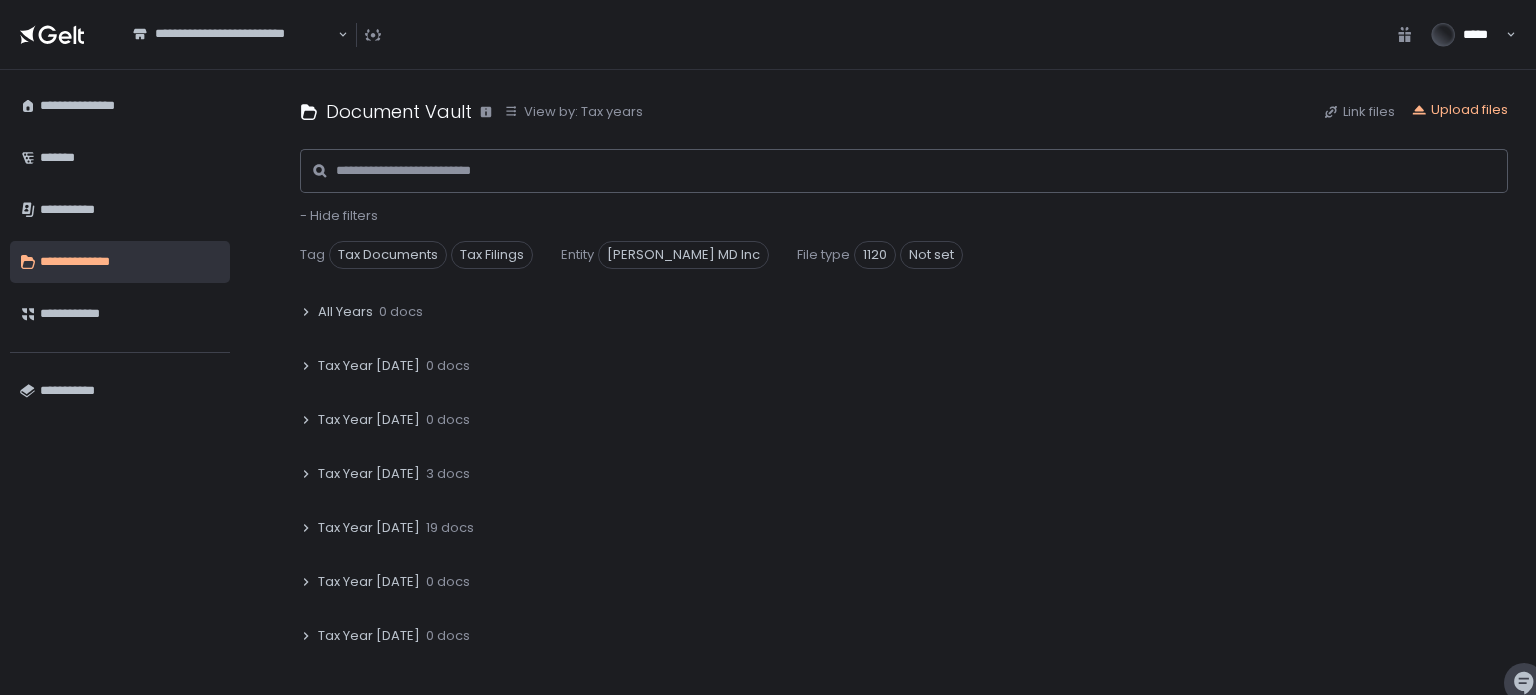 click on "Tax Year [DATE]" 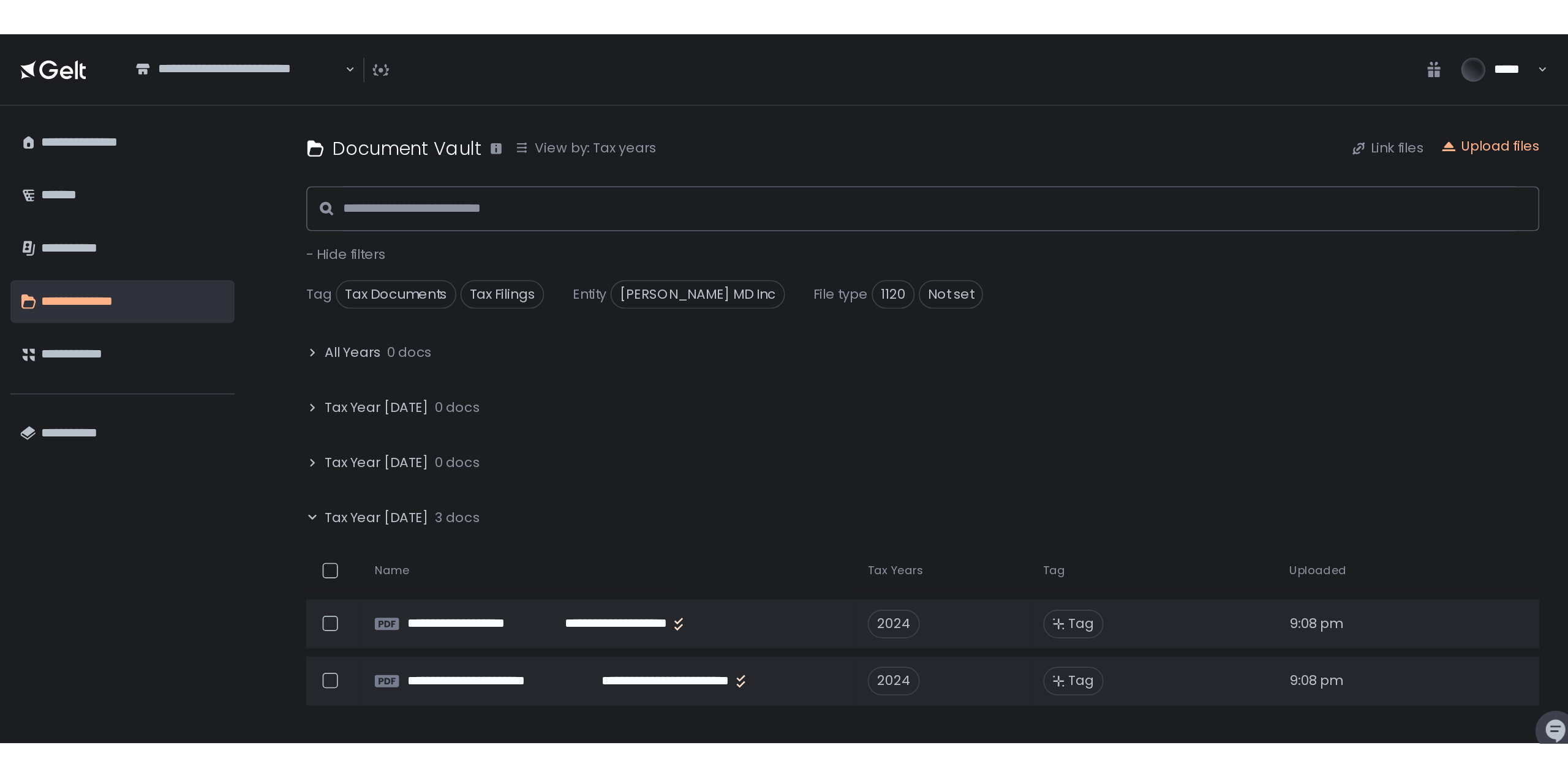 scroll, scrollTop: 61, scrollLeft: 0, axis: vertical 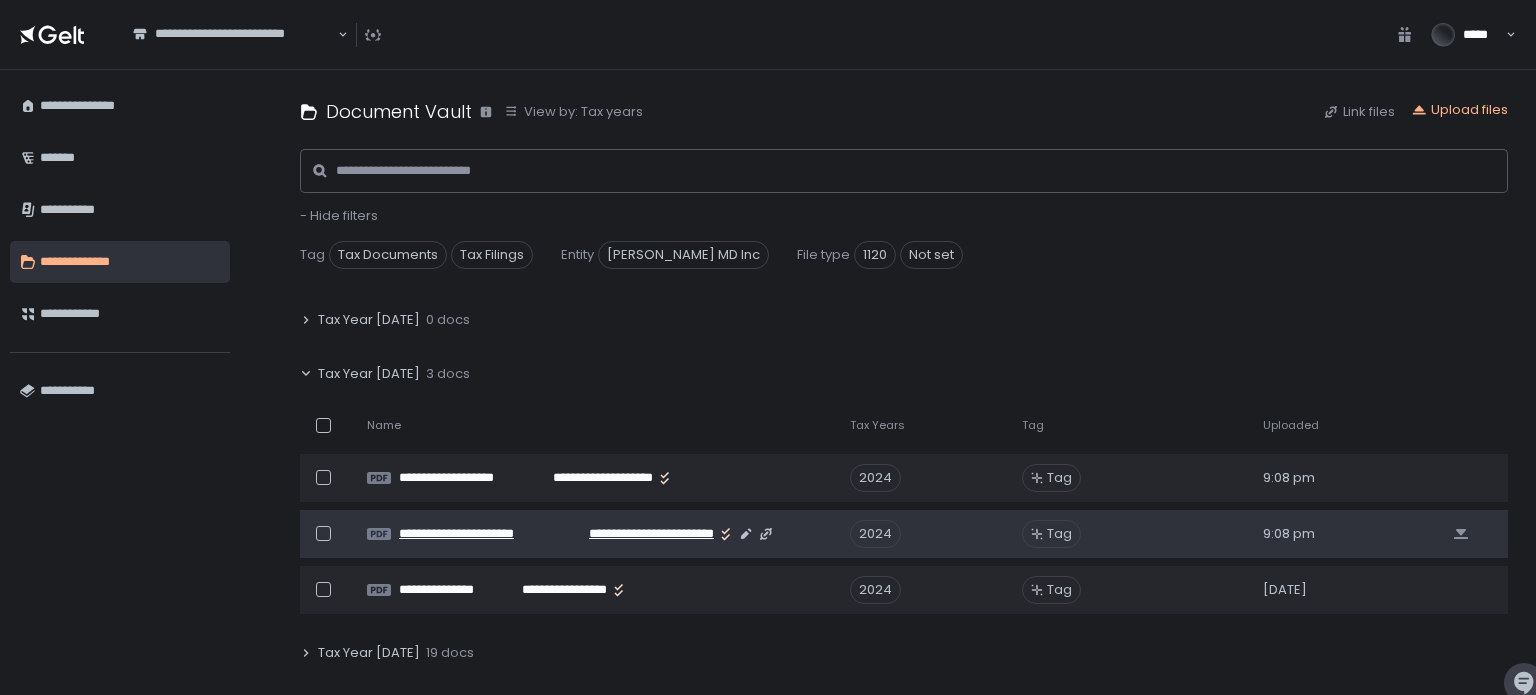click on "**********" at bounding box center [638, 534] 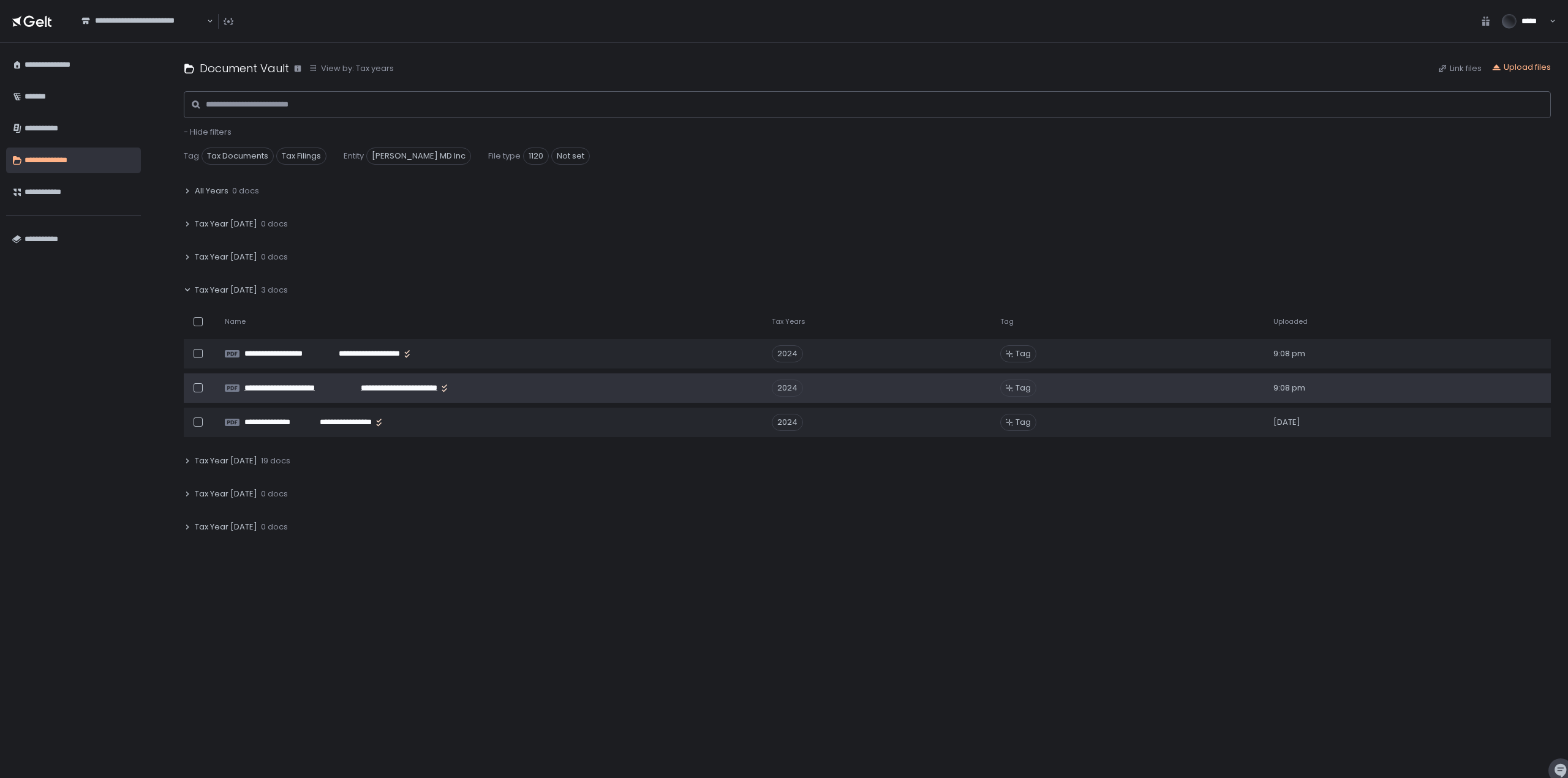 scroll, scrollTop: 0, scrollLeft: 0, axis: both 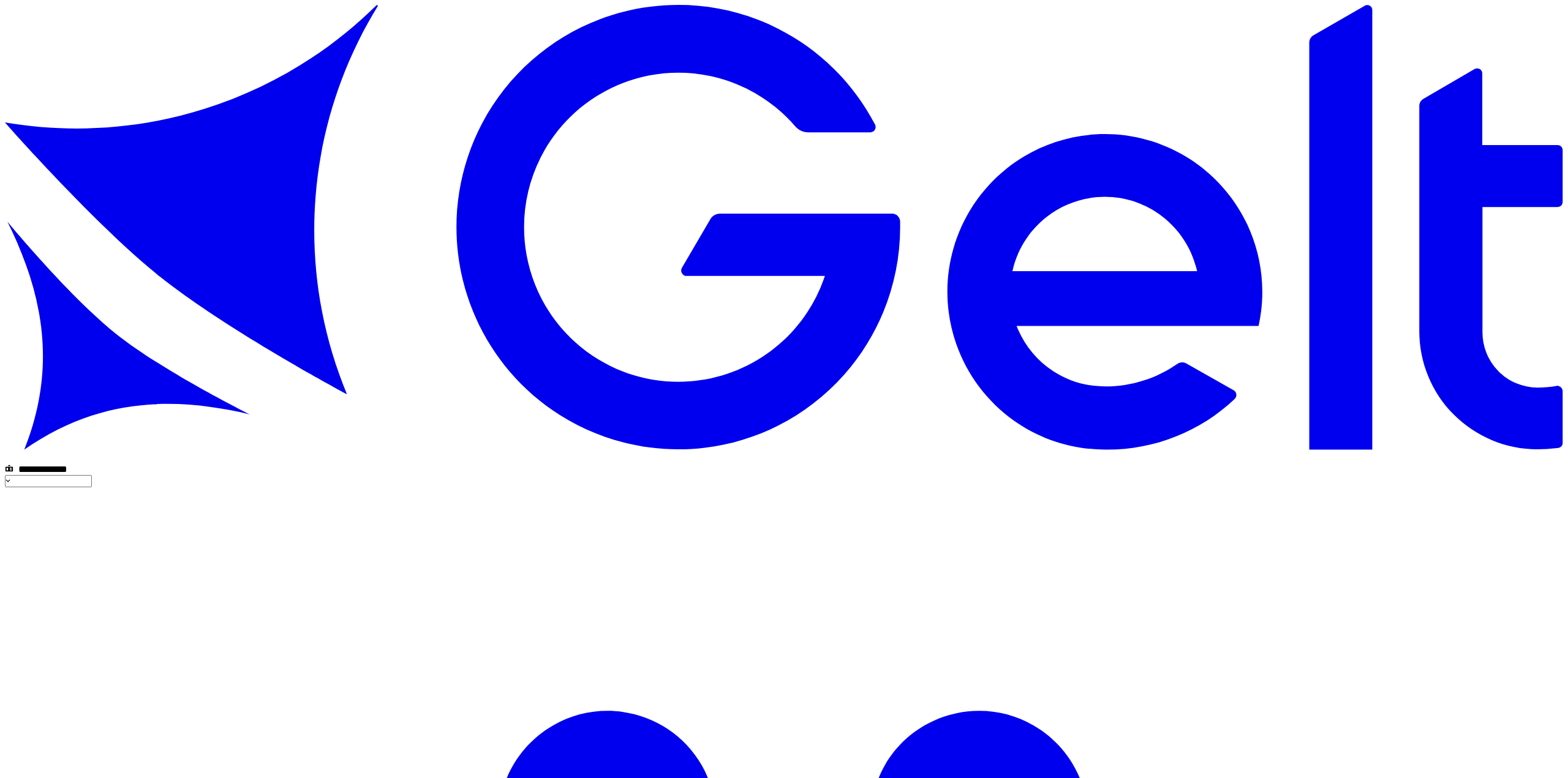 click on "********" at bounding box center (85, 6703) 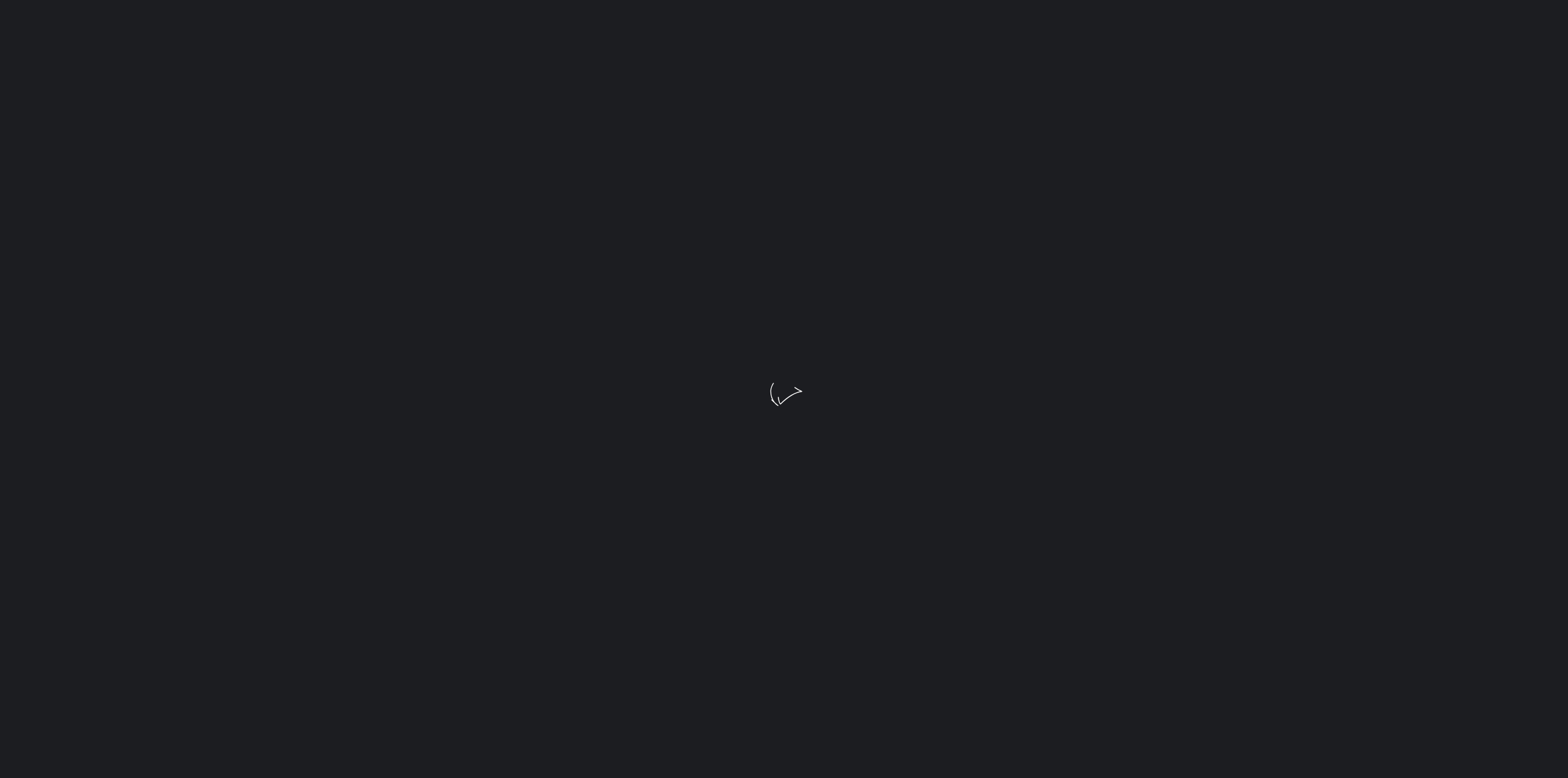 scroll, scrollTop: 0, scrollLeft: 0, axis: both 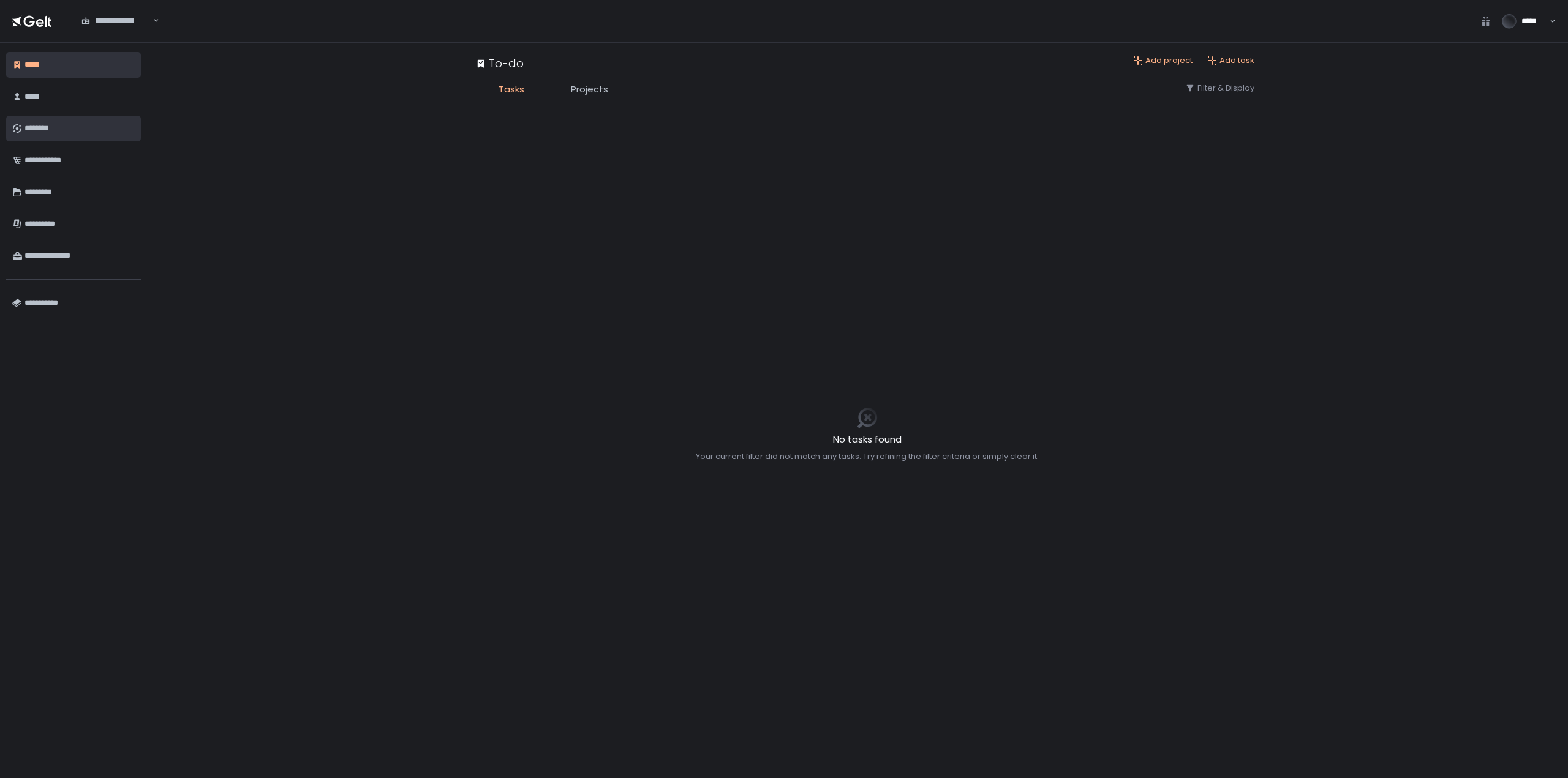 click on "********" at bounding box center [80, 129] 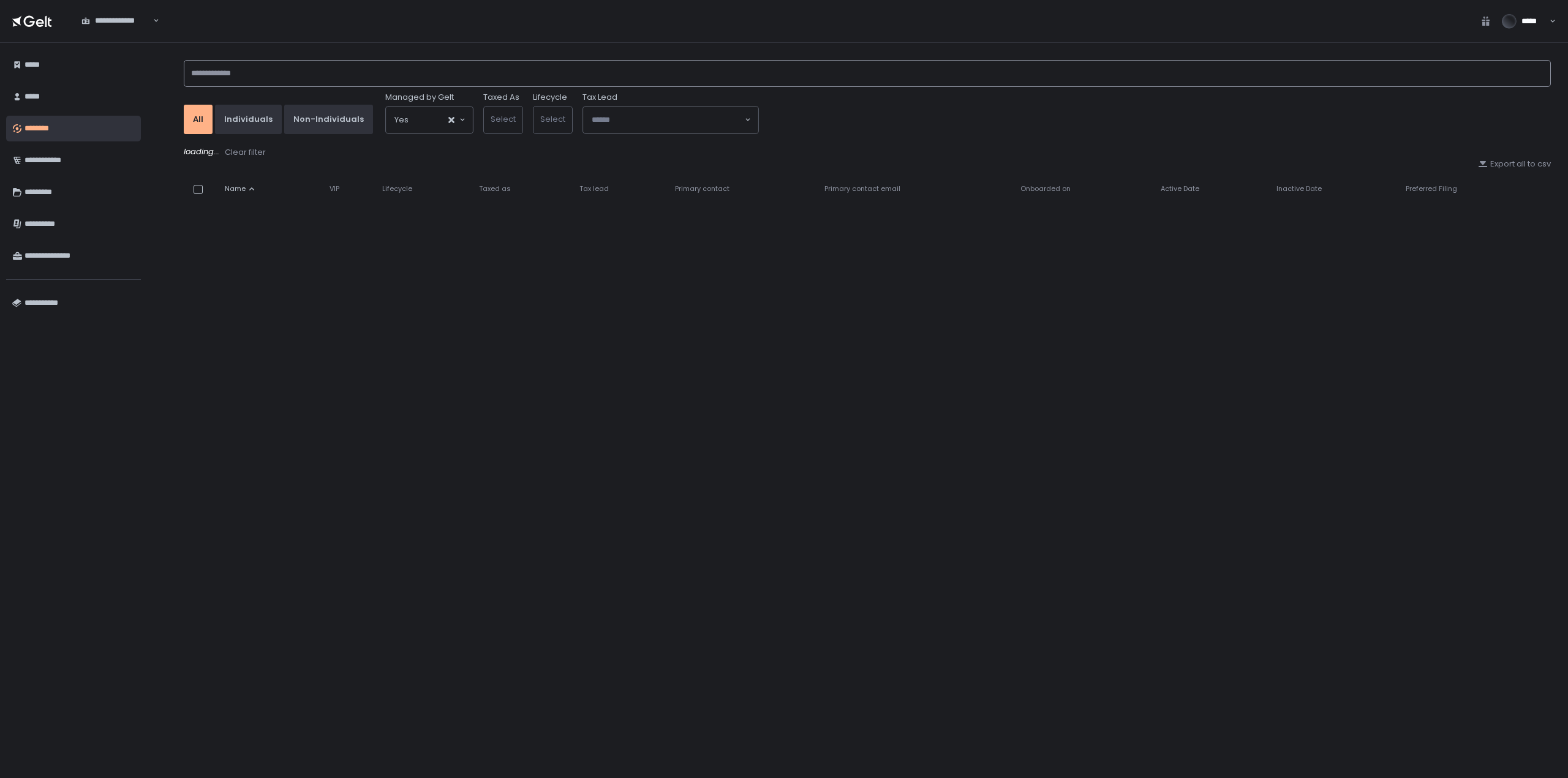 click 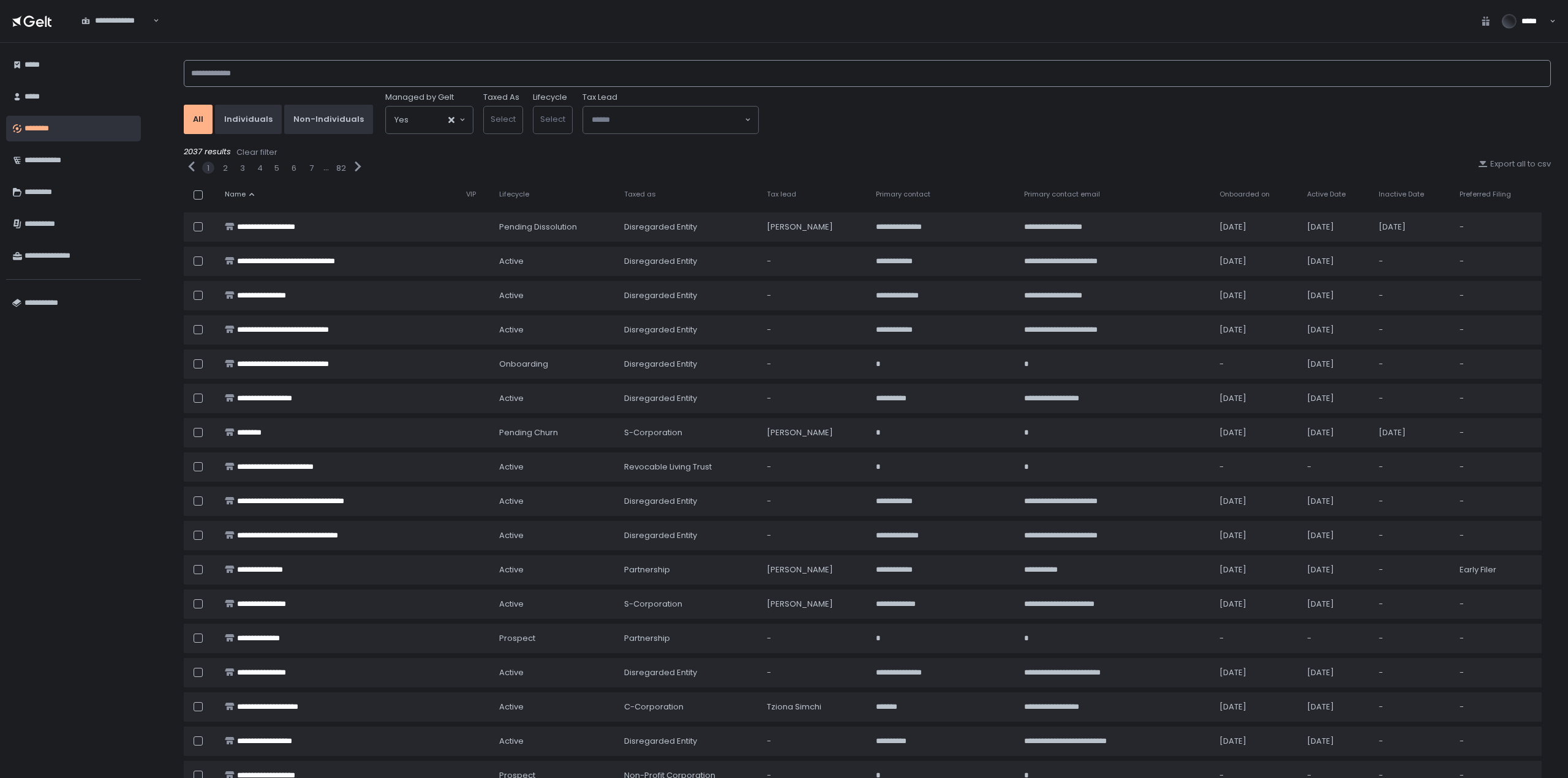 click 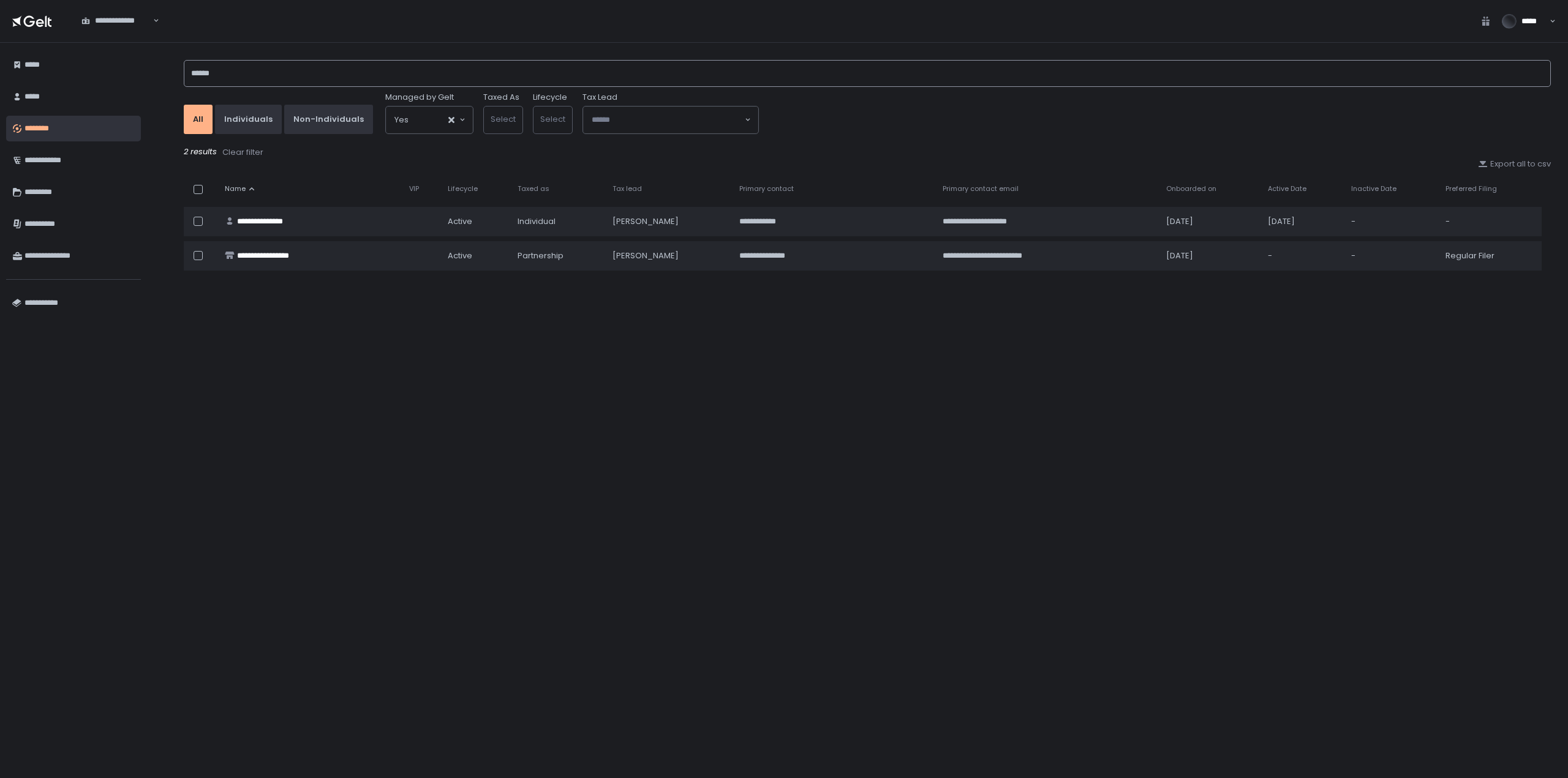 type on "******" 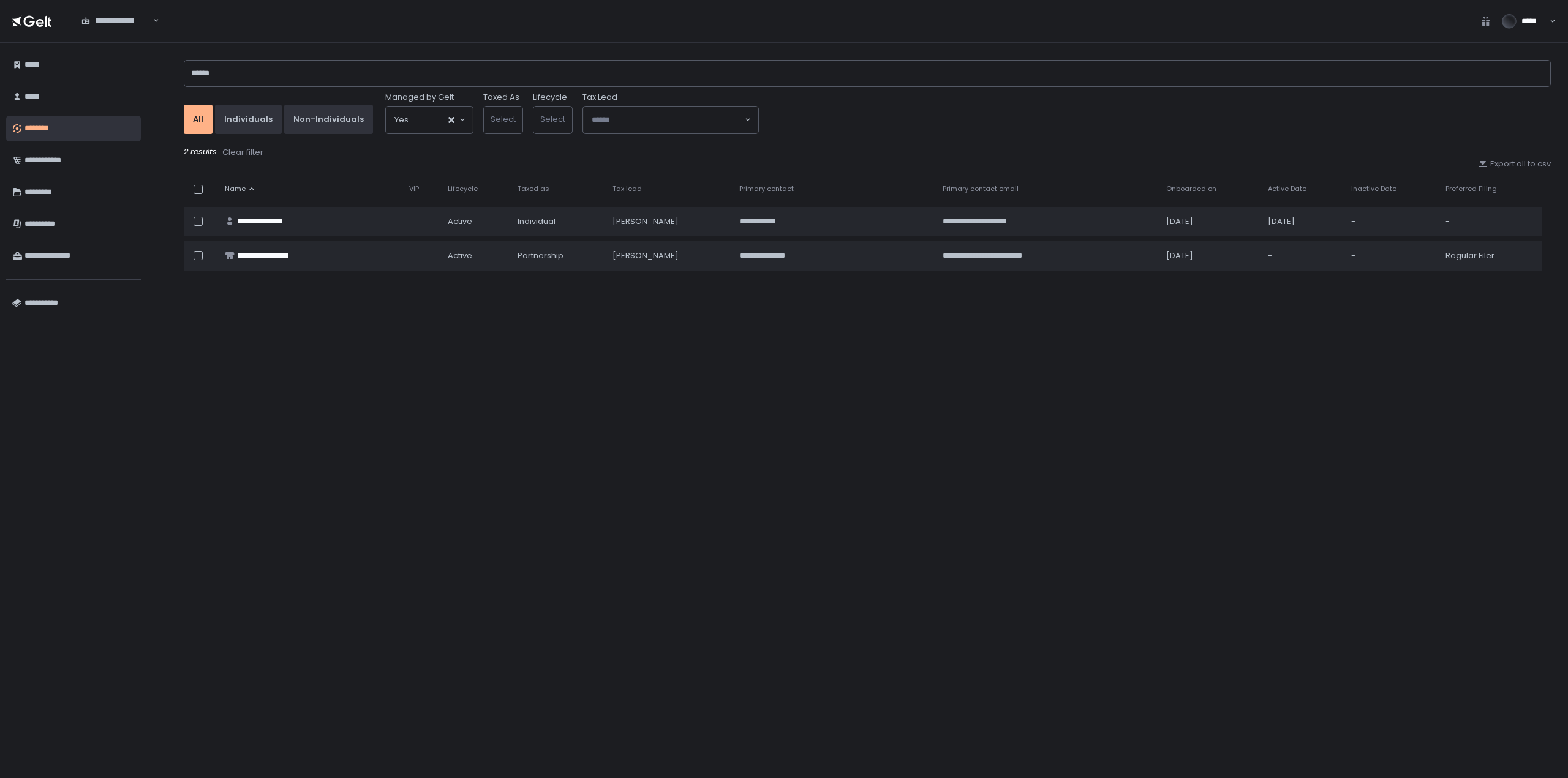 click on "**********" at bounding box center [867, 410] 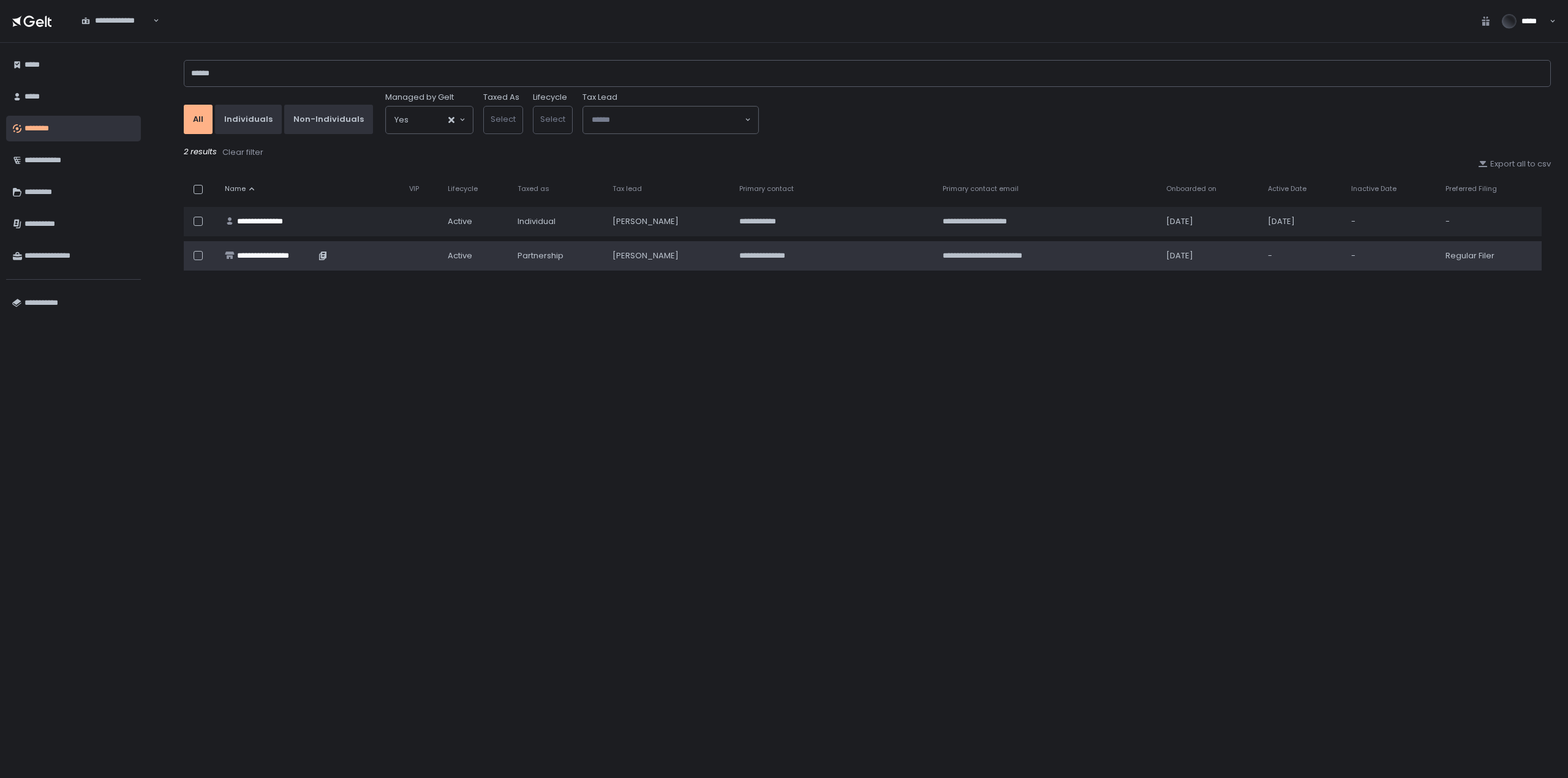click on "**********" at bounding box center [276, 256] 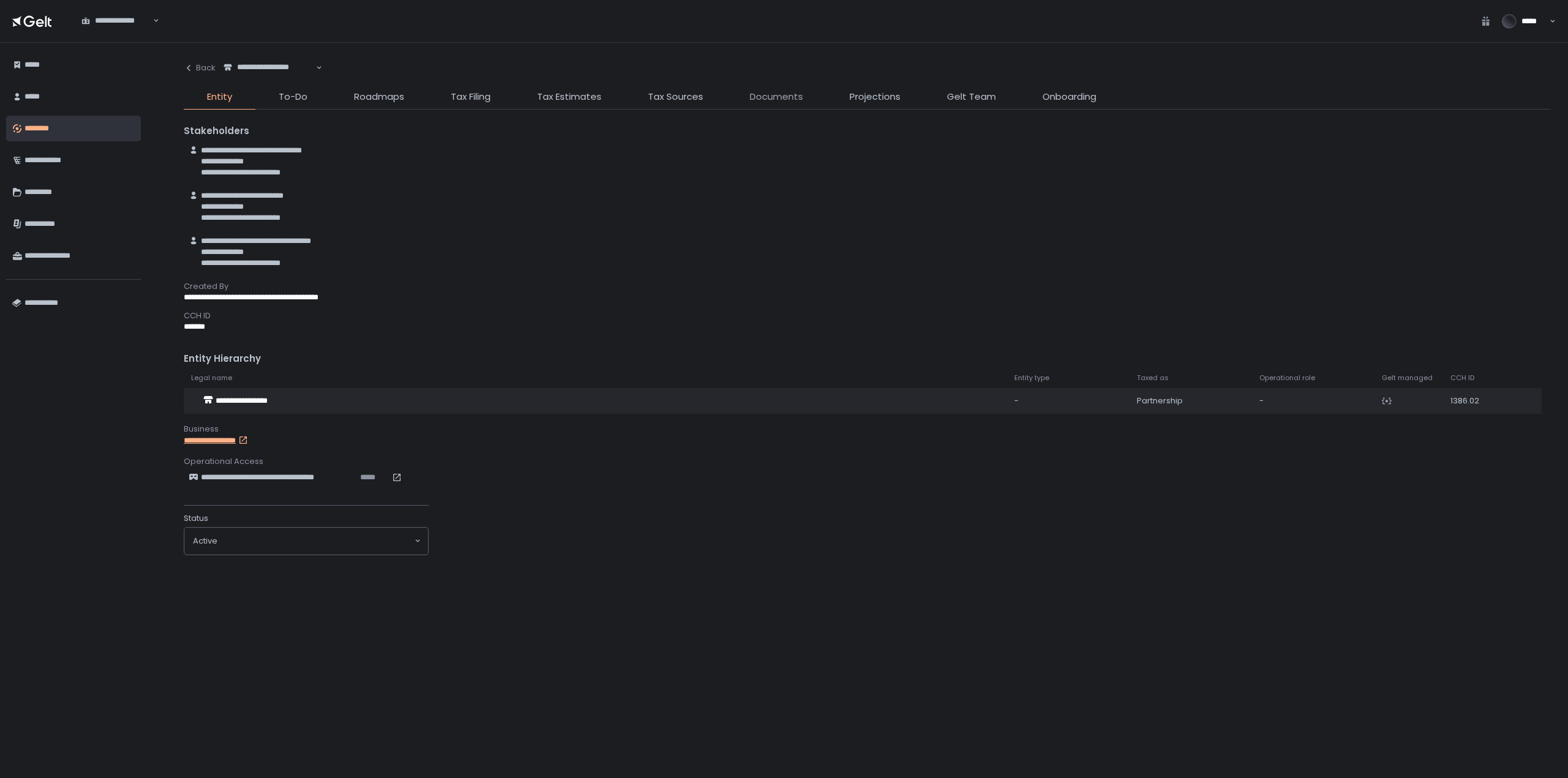 click on "Documents" at bounding box center (776, 97) 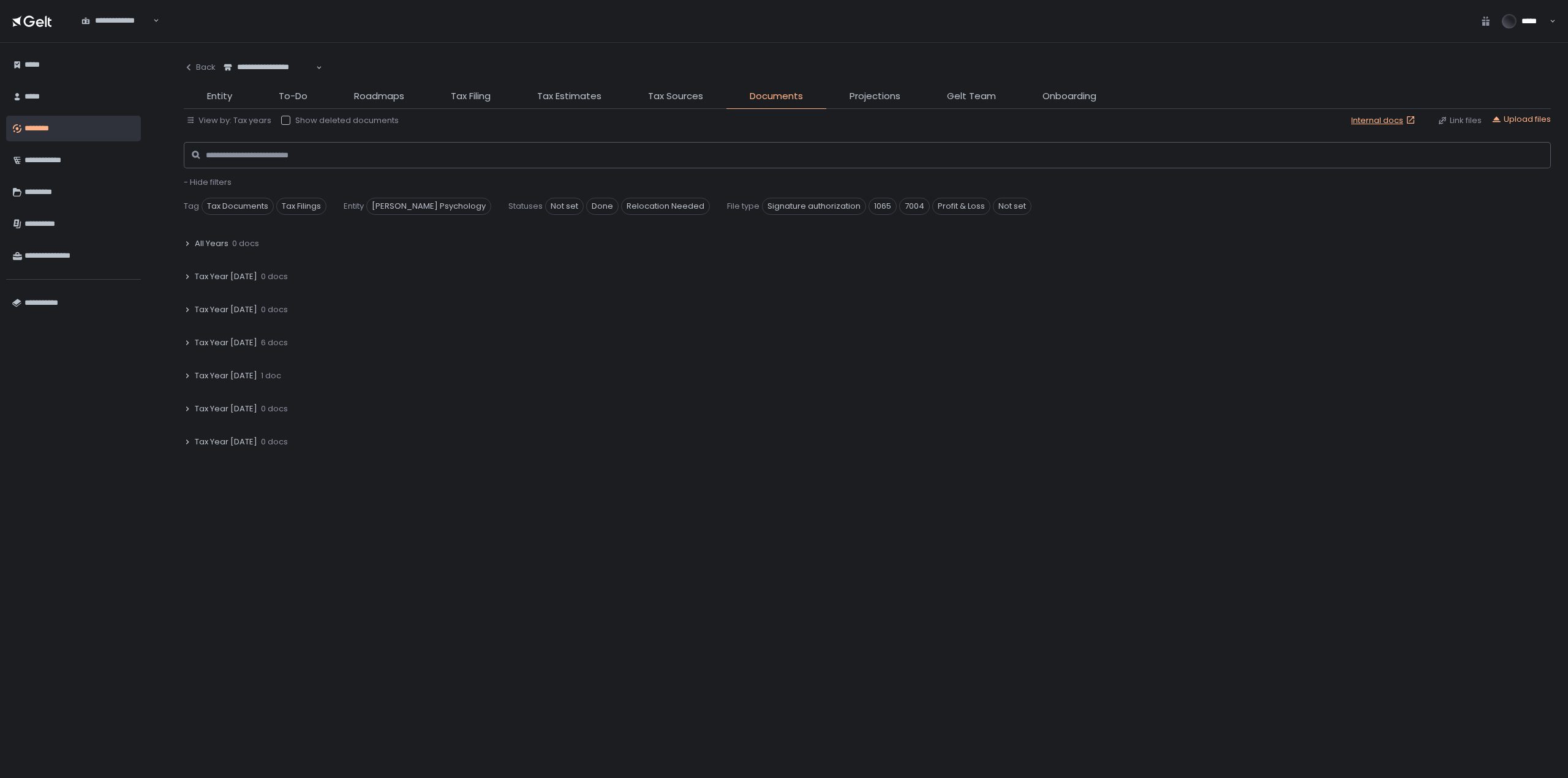 click on "Tax Year [DATE]" 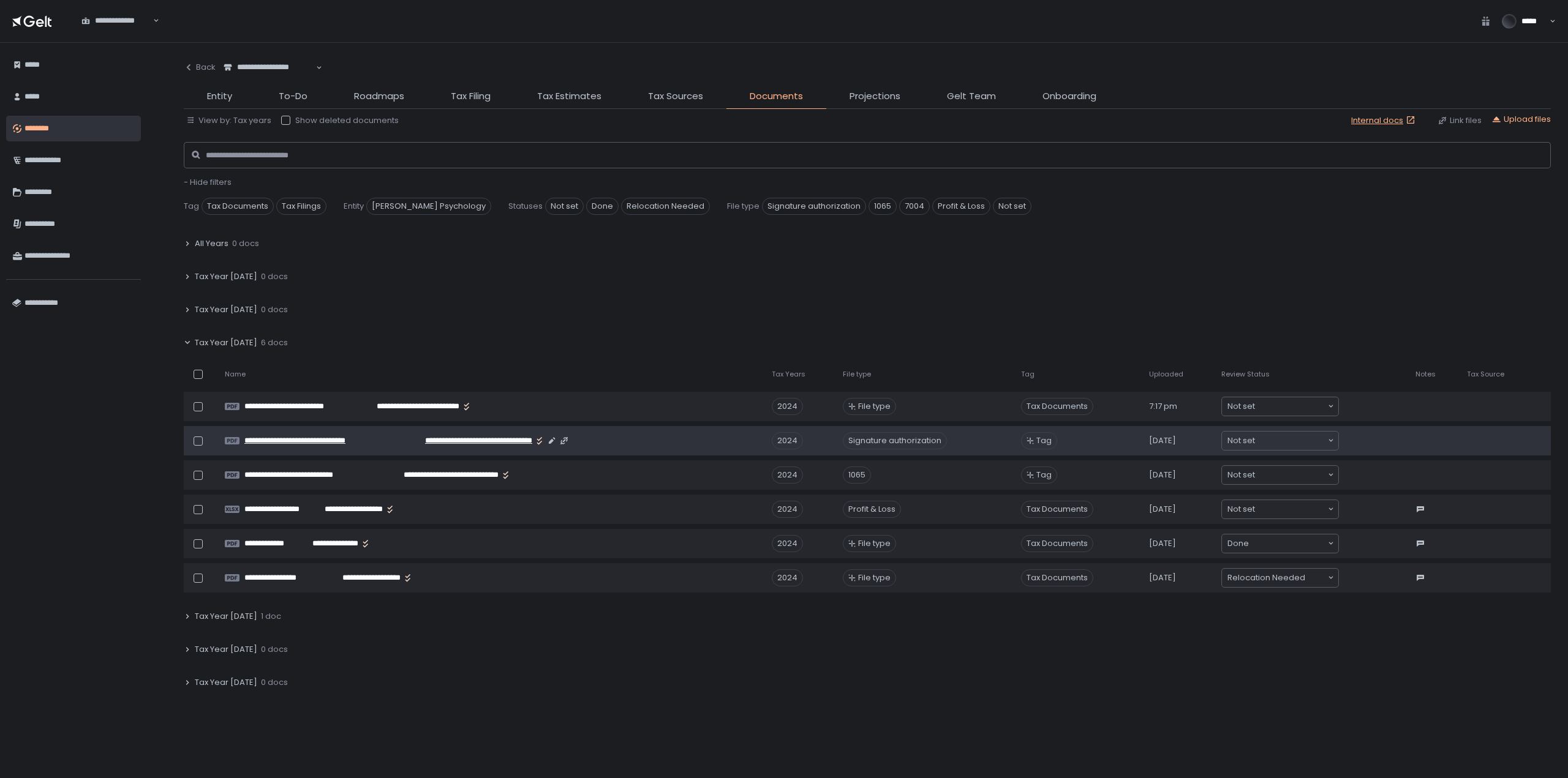 click on "**********" at bounding box center (318, 441) 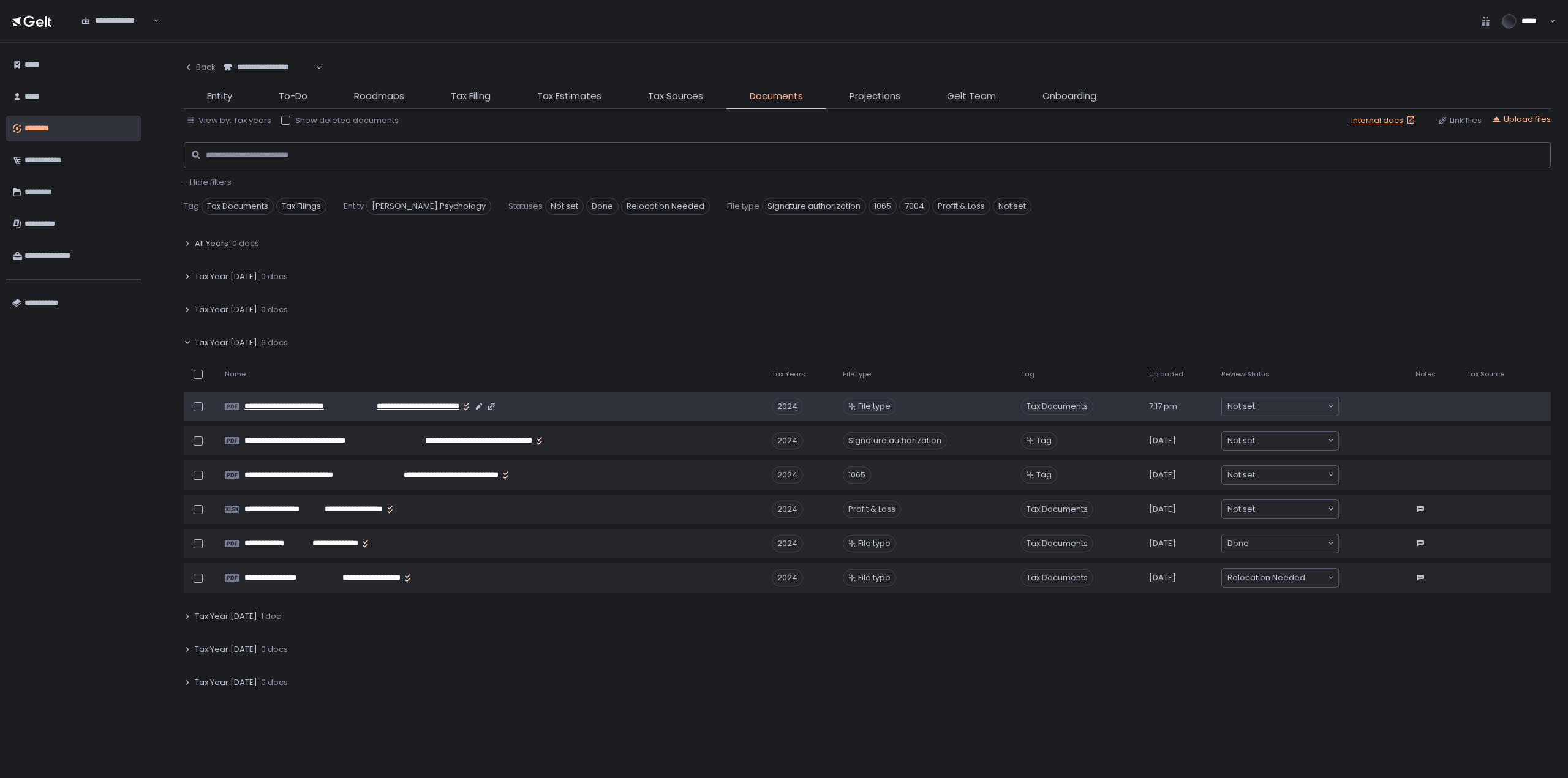 click on "**********" at bounding box center (409, 406) 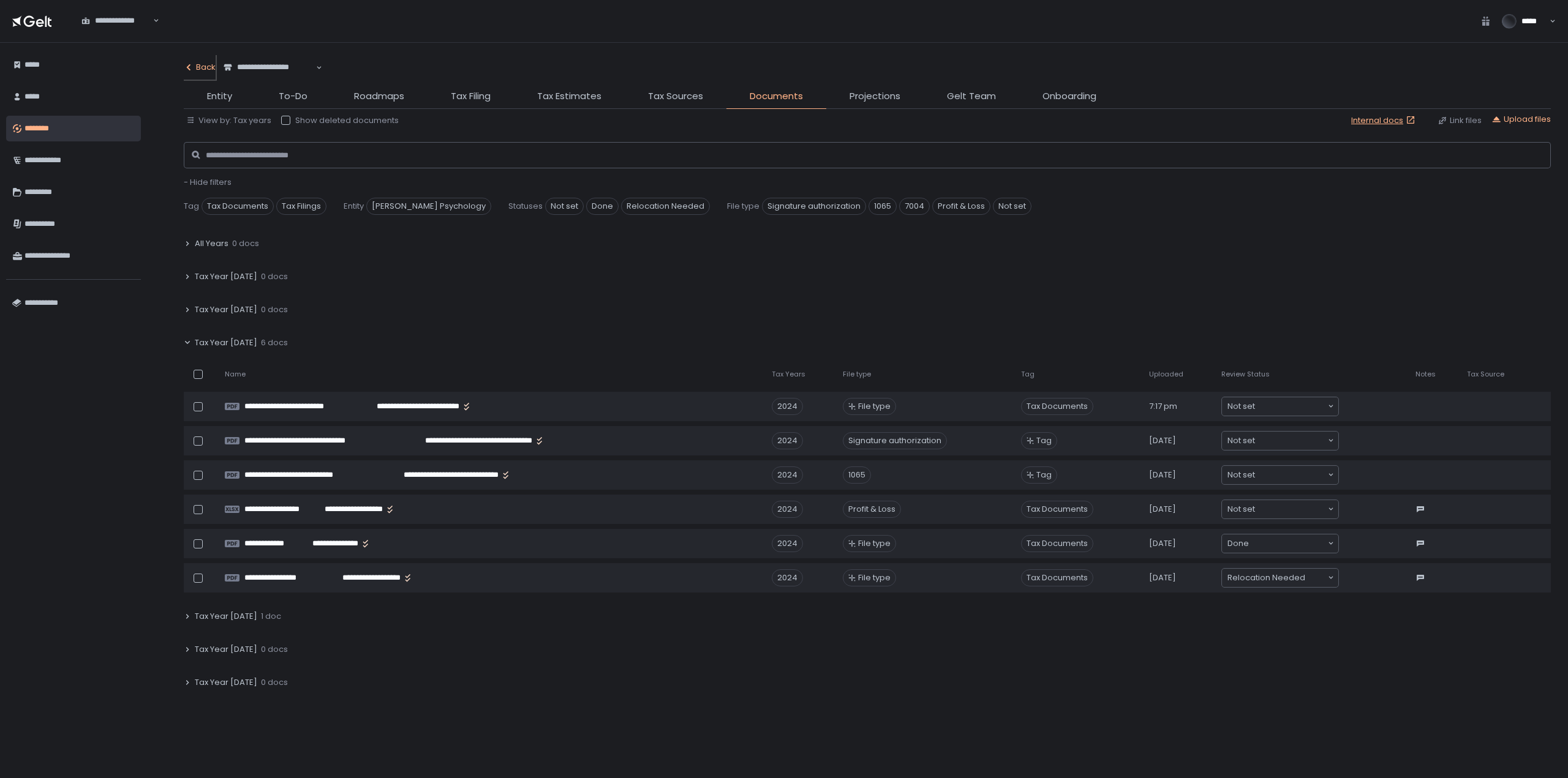 click on "Back" 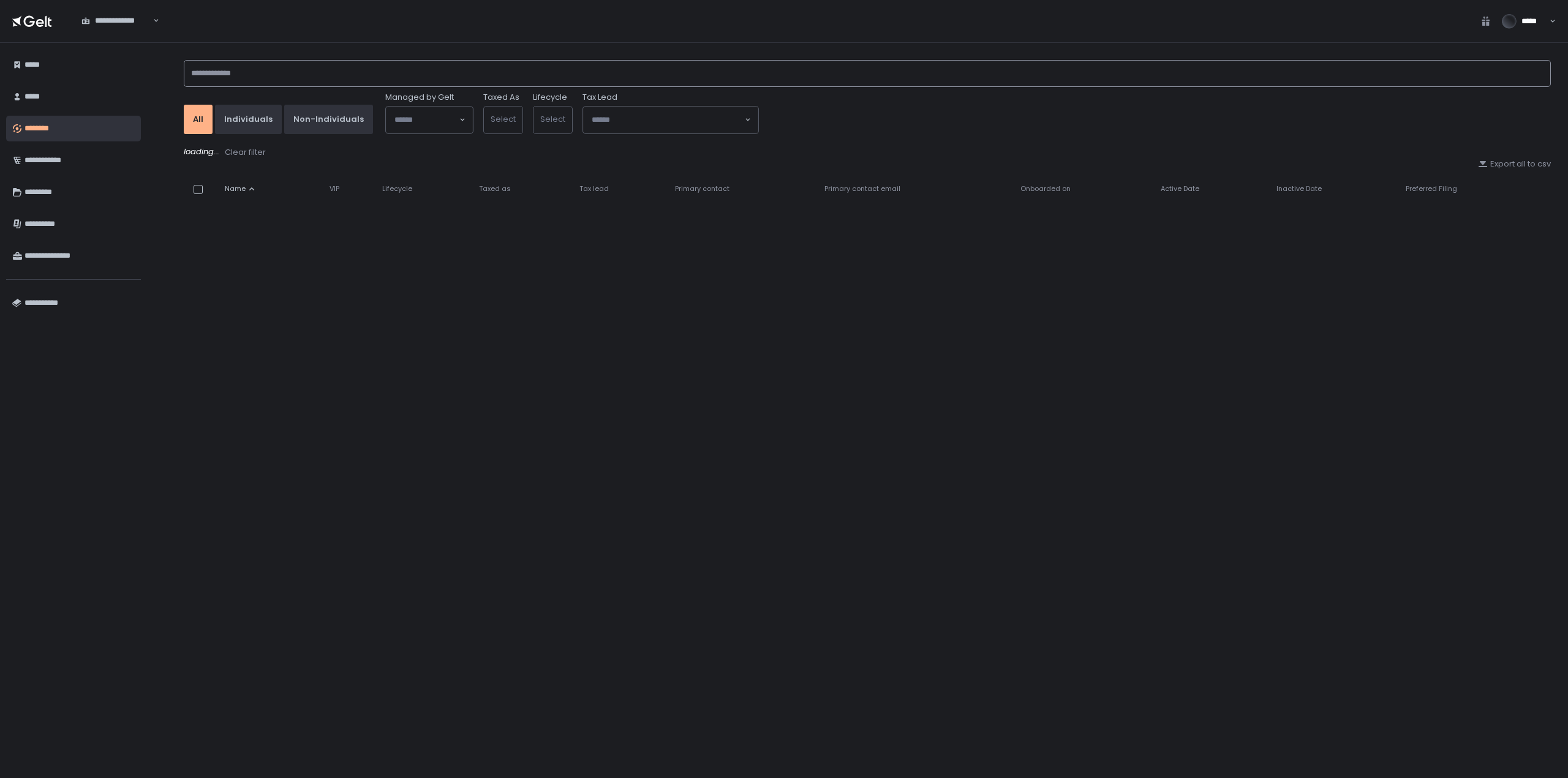 click 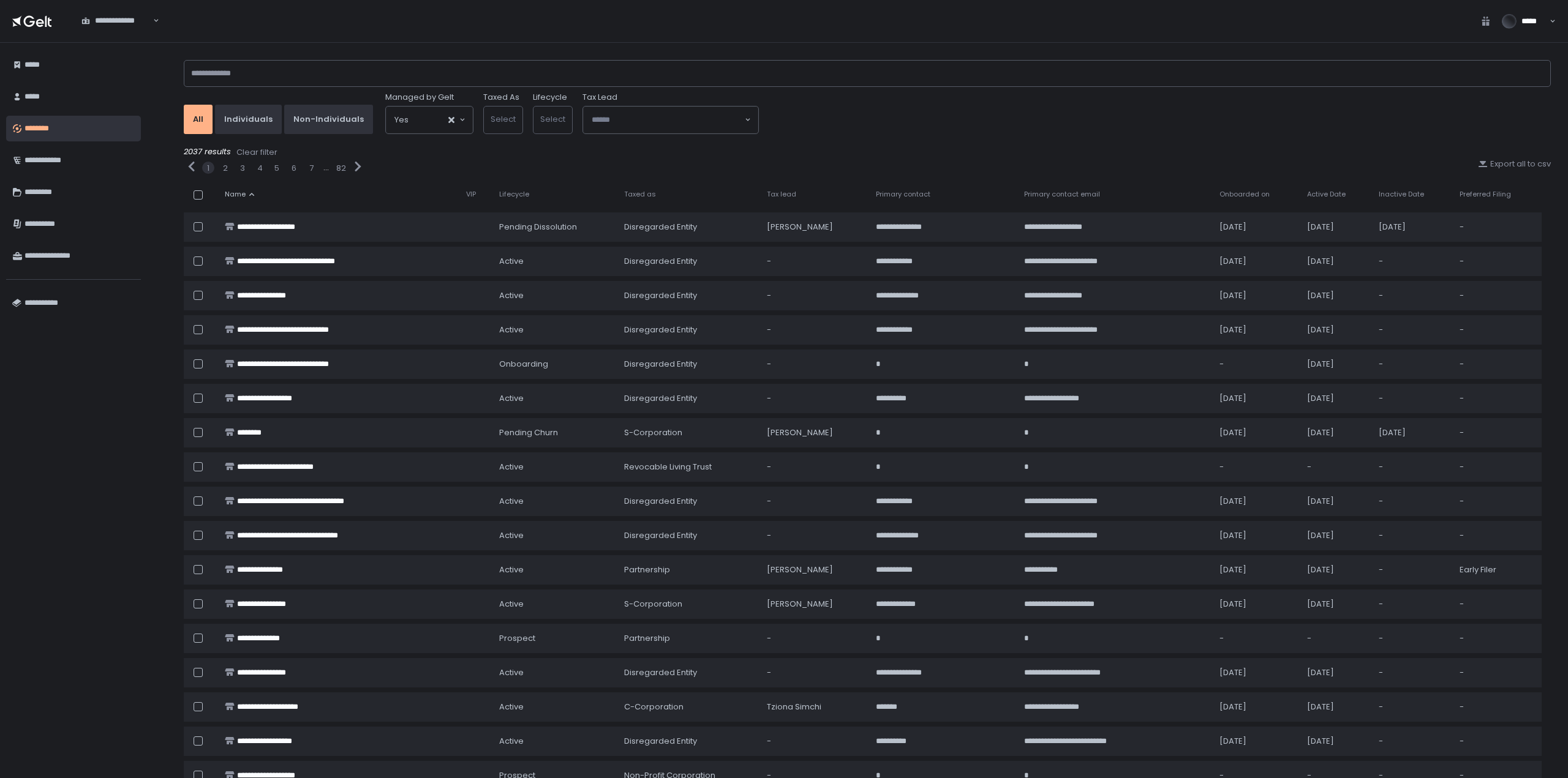 click on "**********" at bounding box center (867, 410) 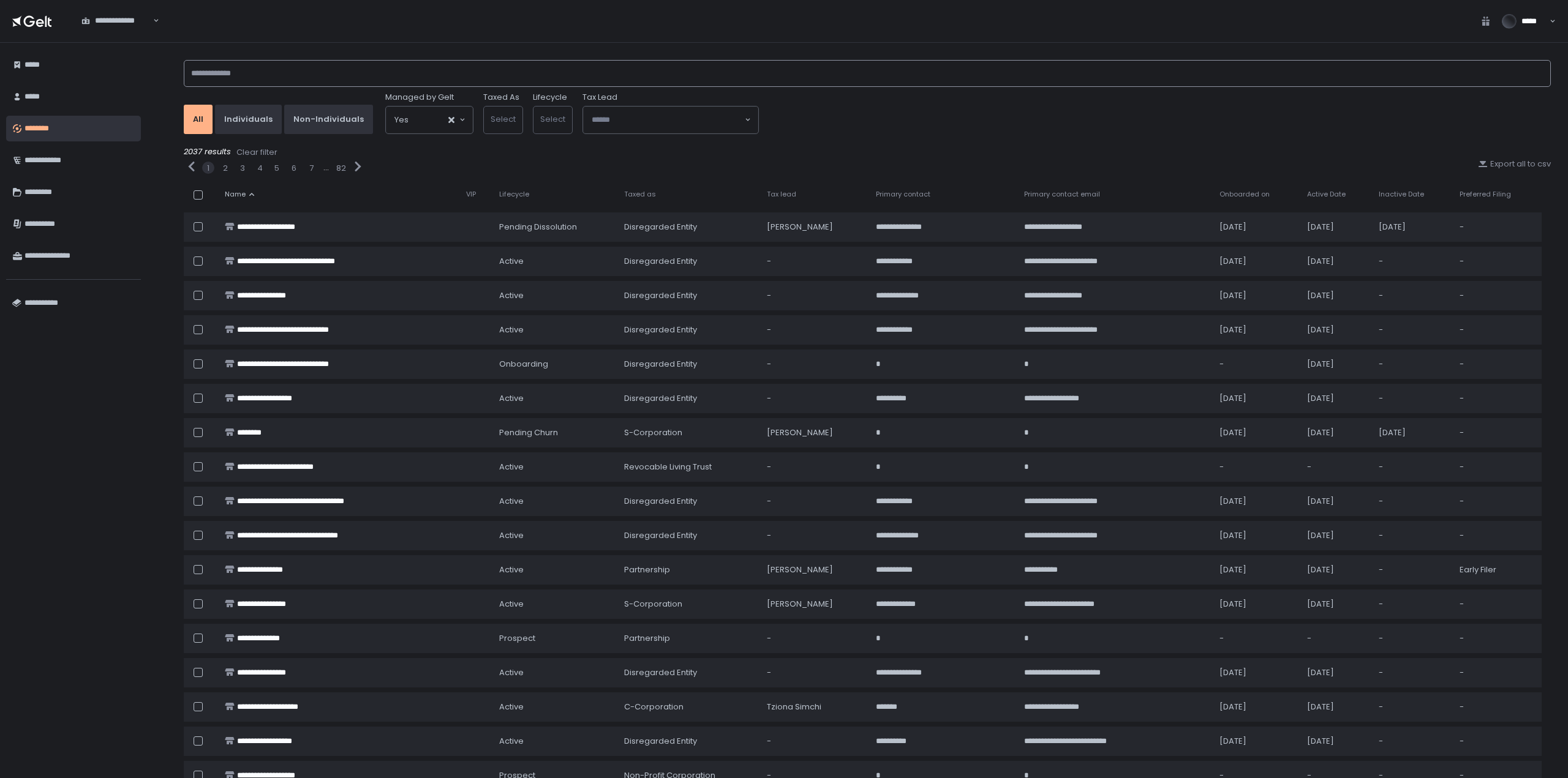 click 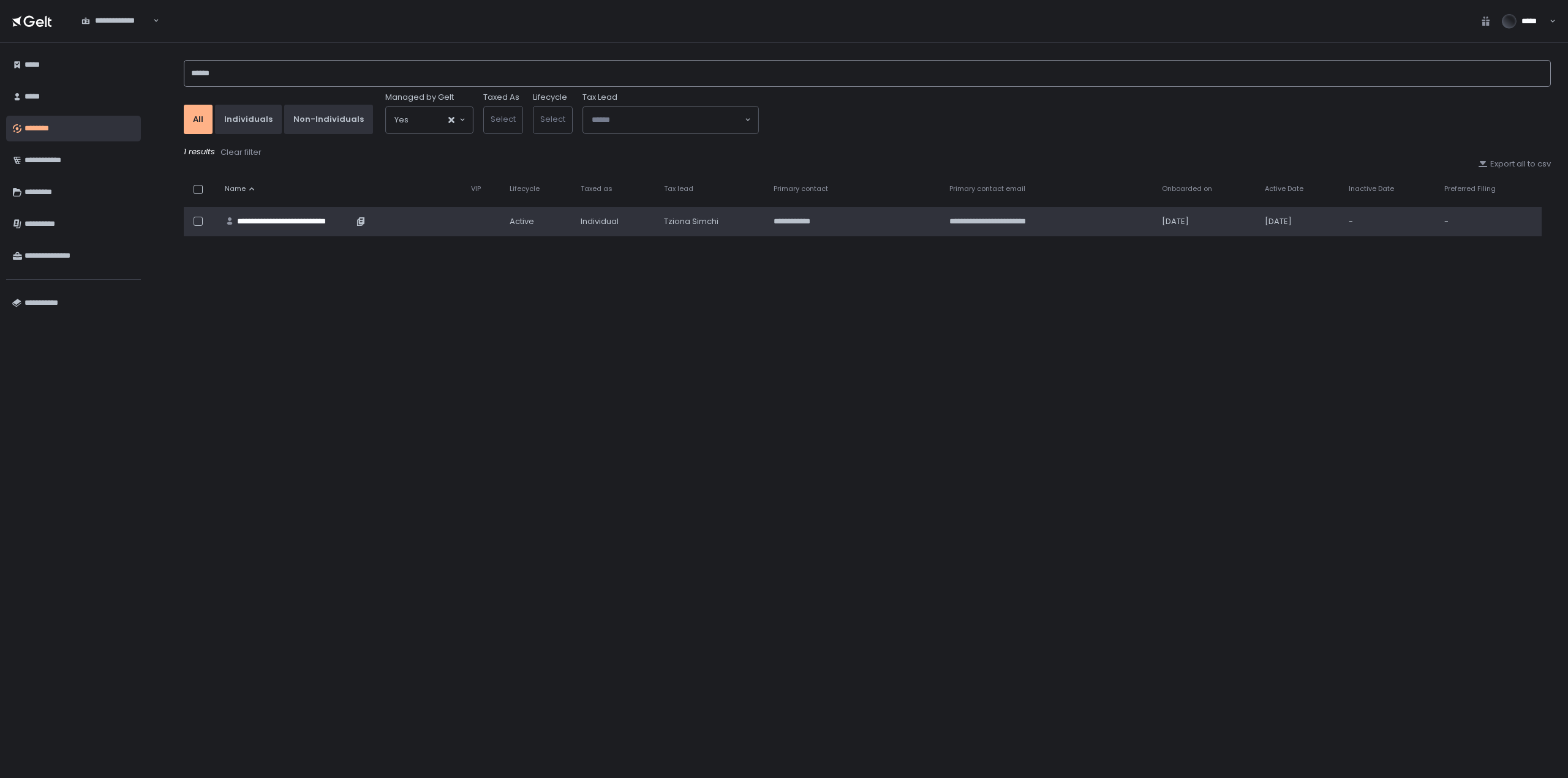 type on "******" 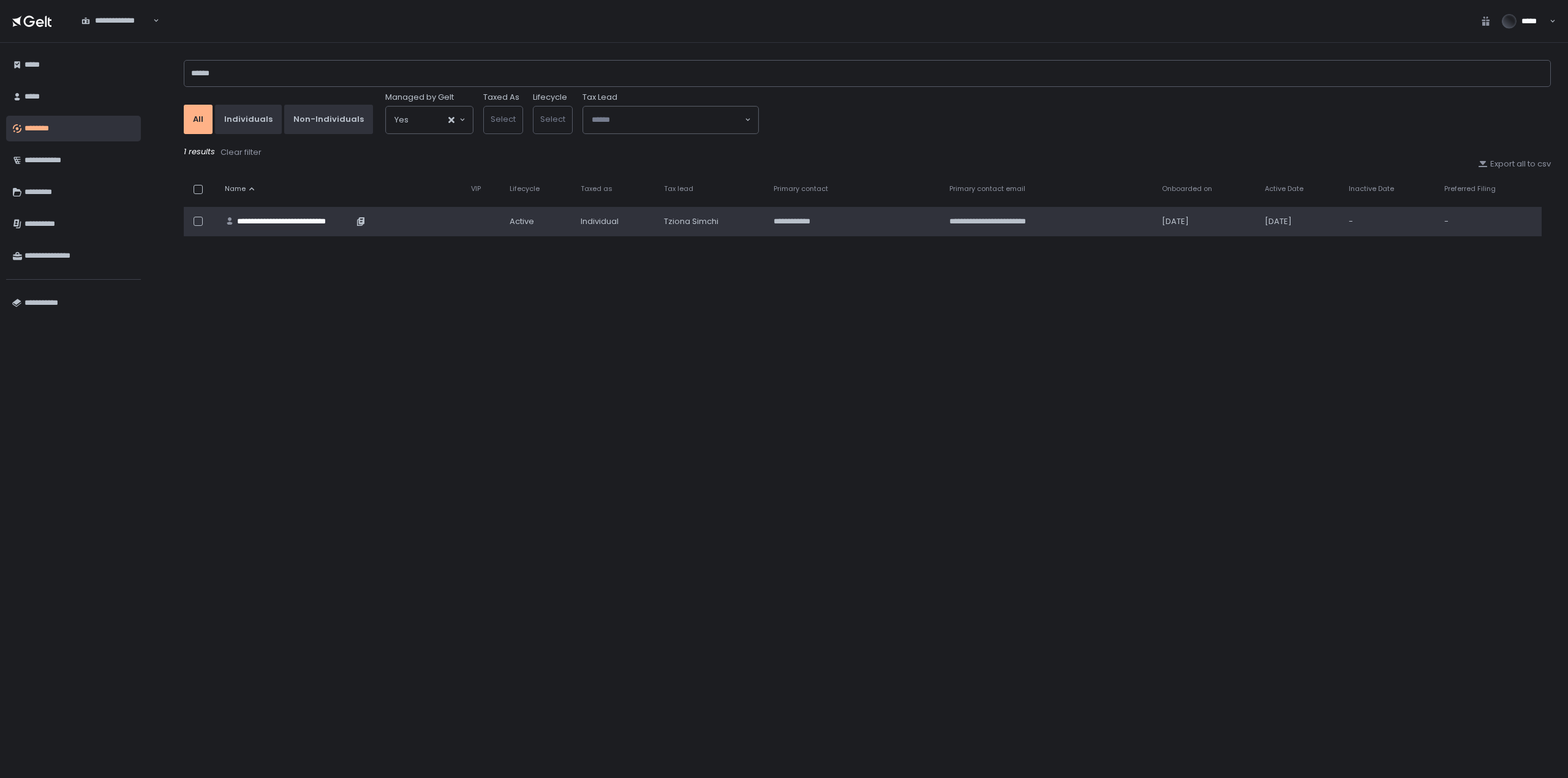 click on "**********" at bounding box center (295, 222) 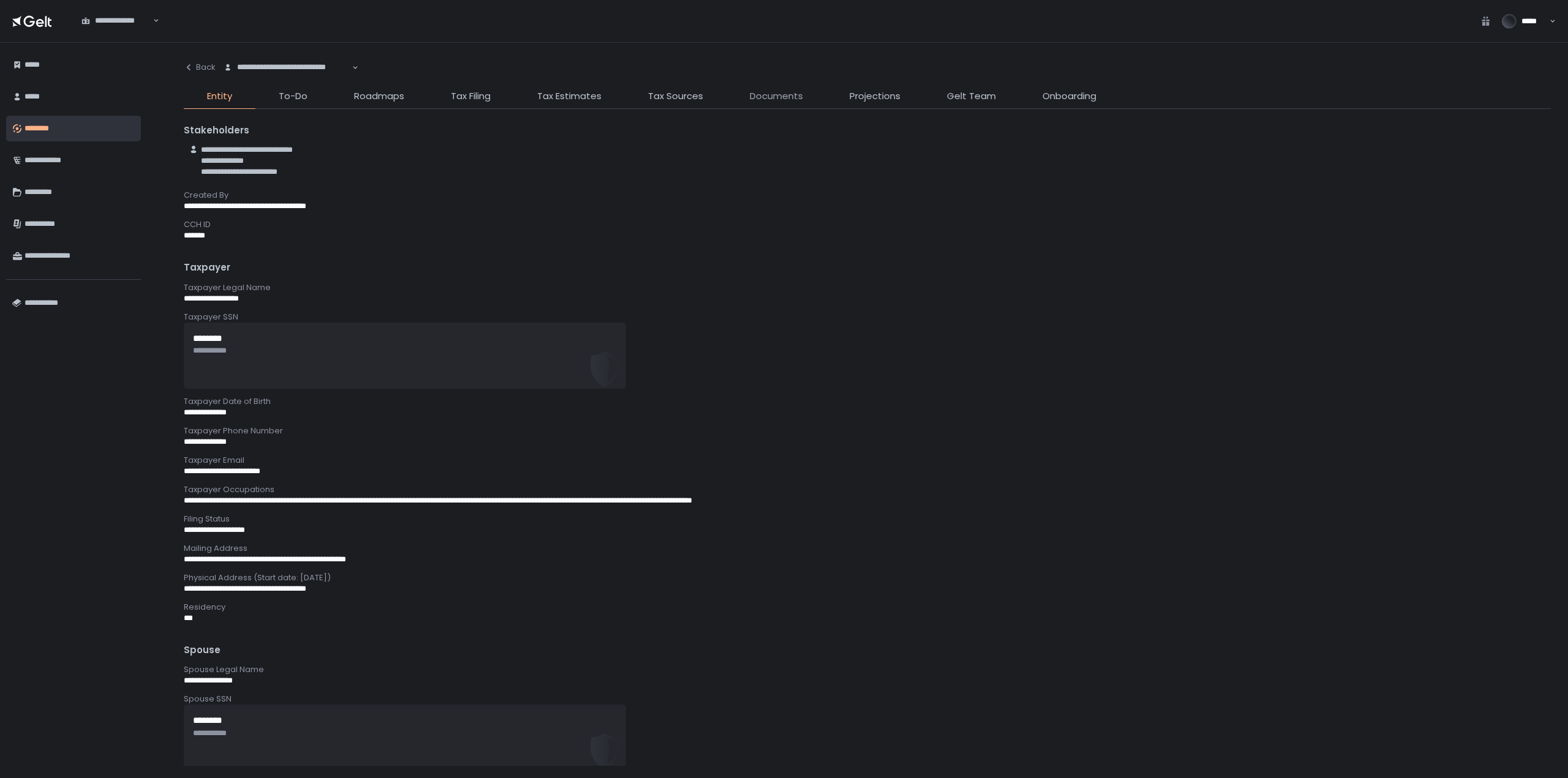 click on "Documents" at bounding box center (776, 96) 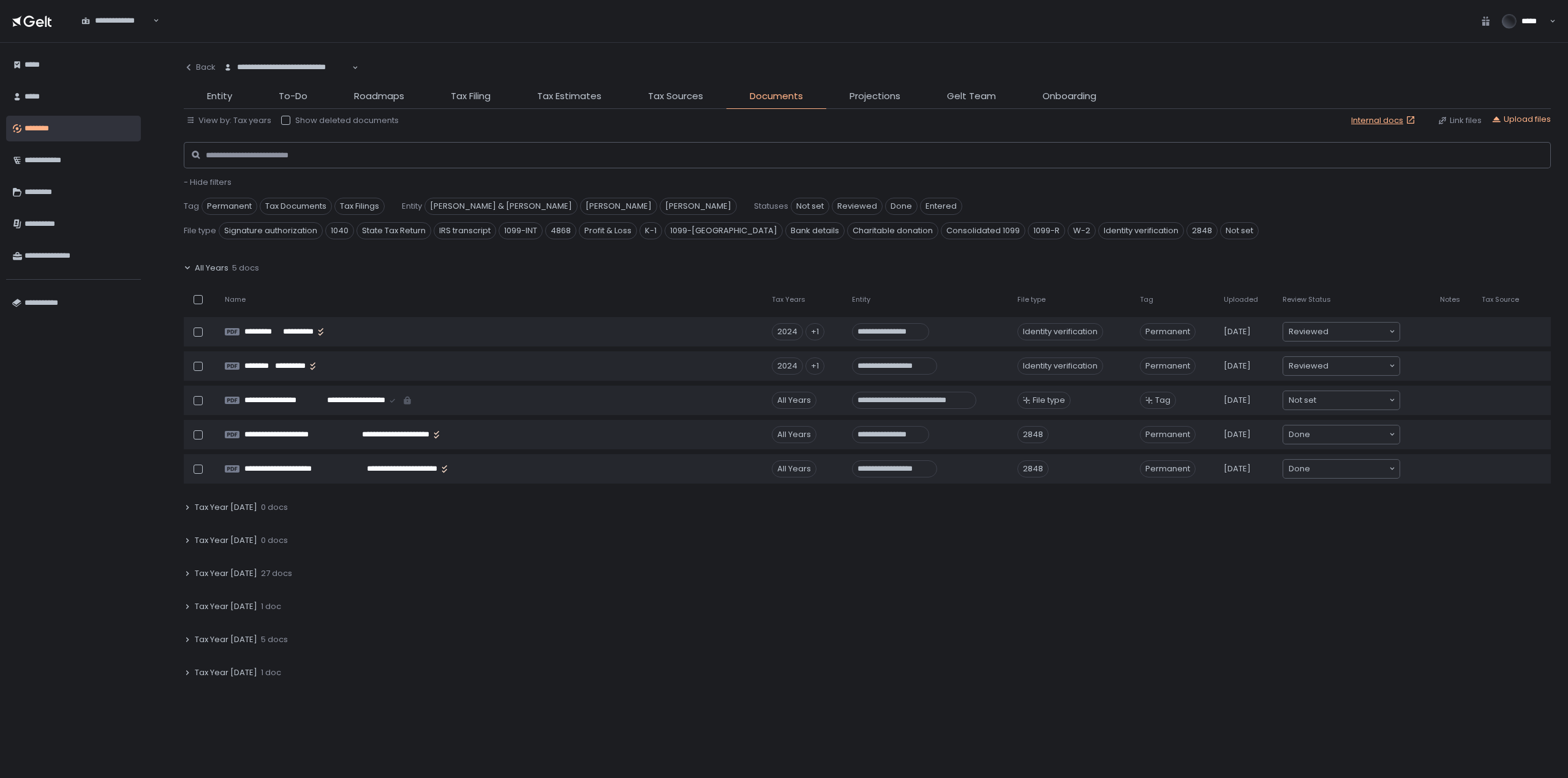 click on "All Years" 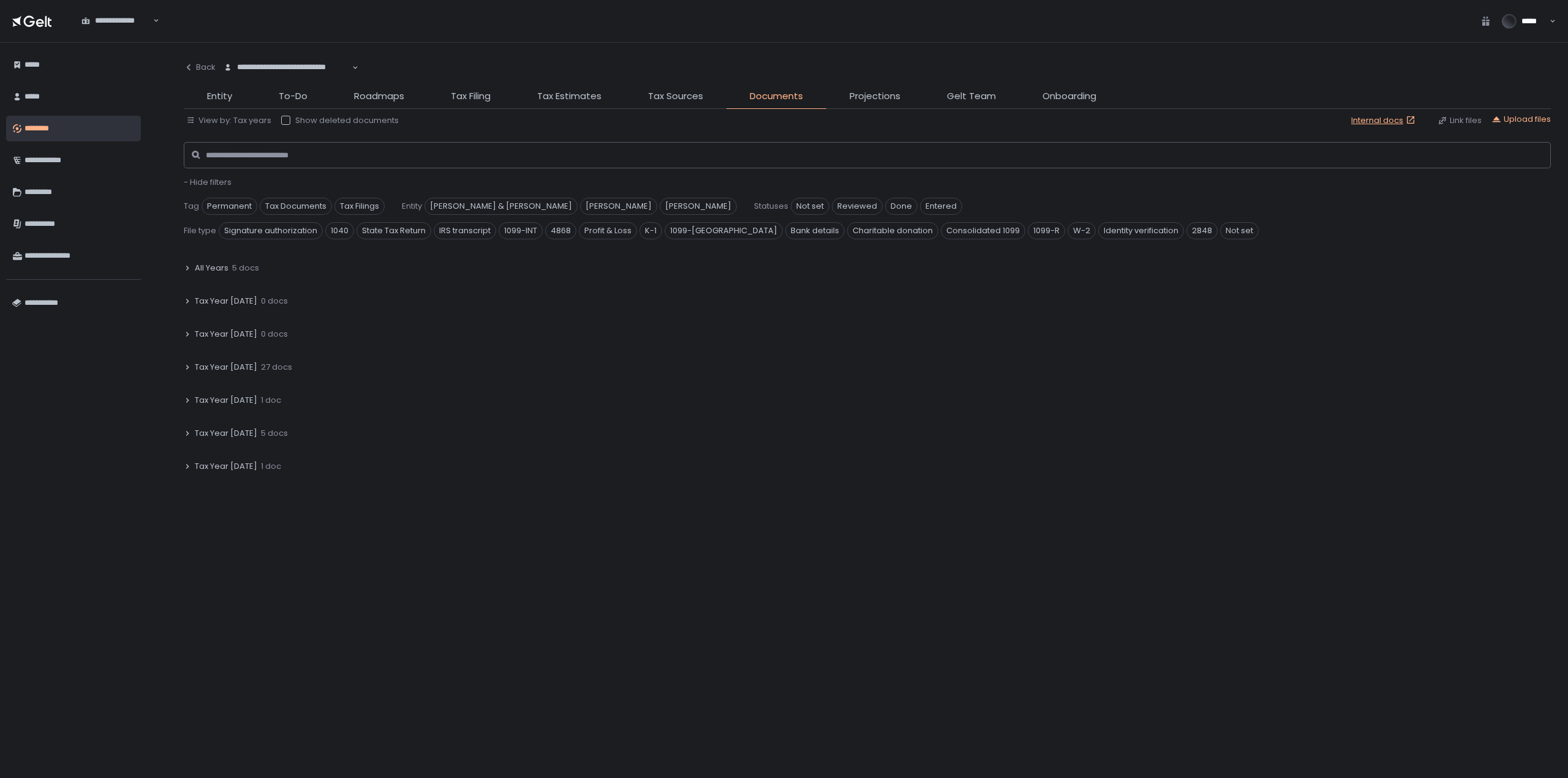 click on "- Hide filters" 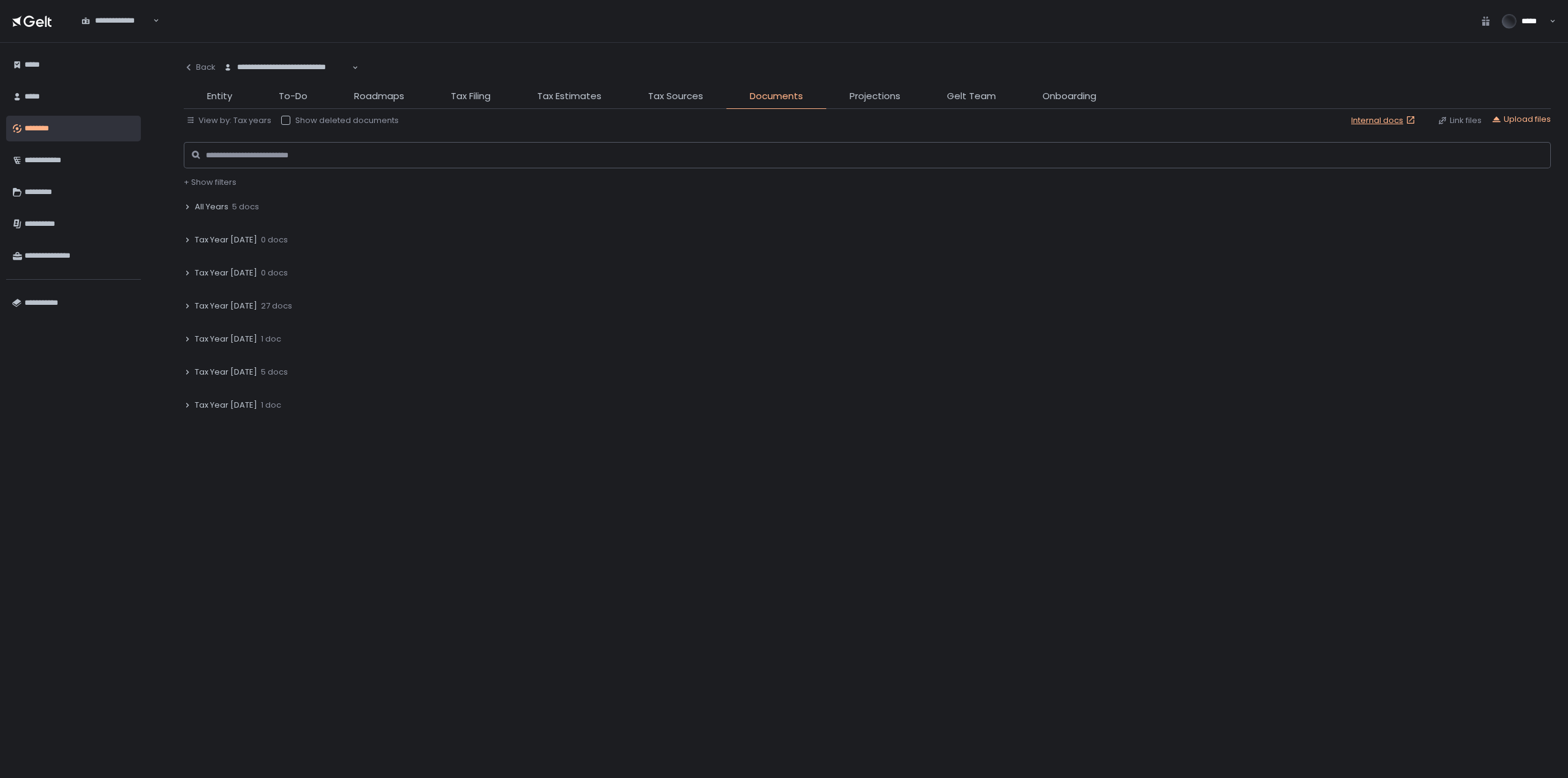 click on "Tax Year [DATE]" 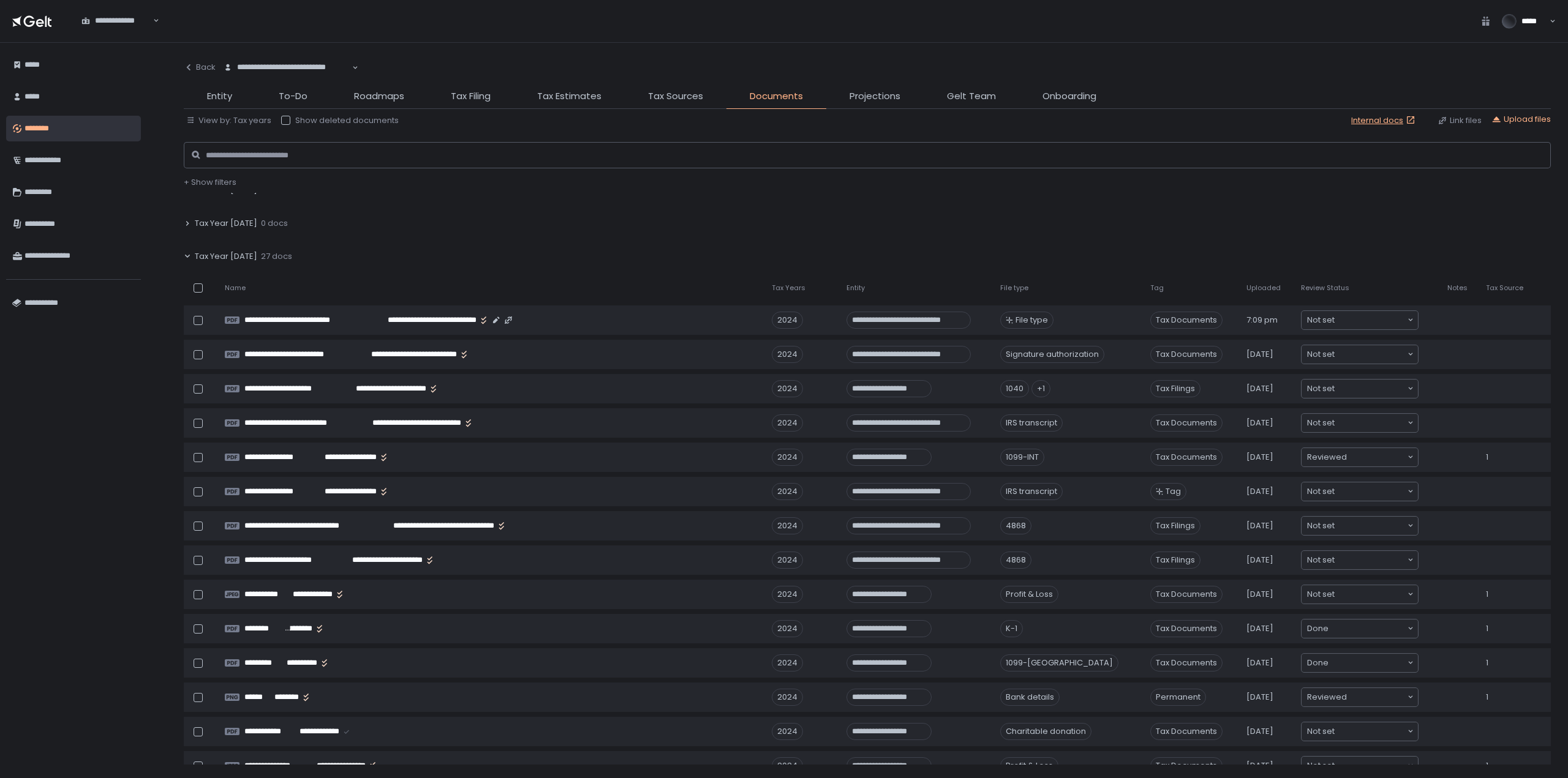 scroll, scrollTop: 61, scrollLeft: 0, axis: vertical 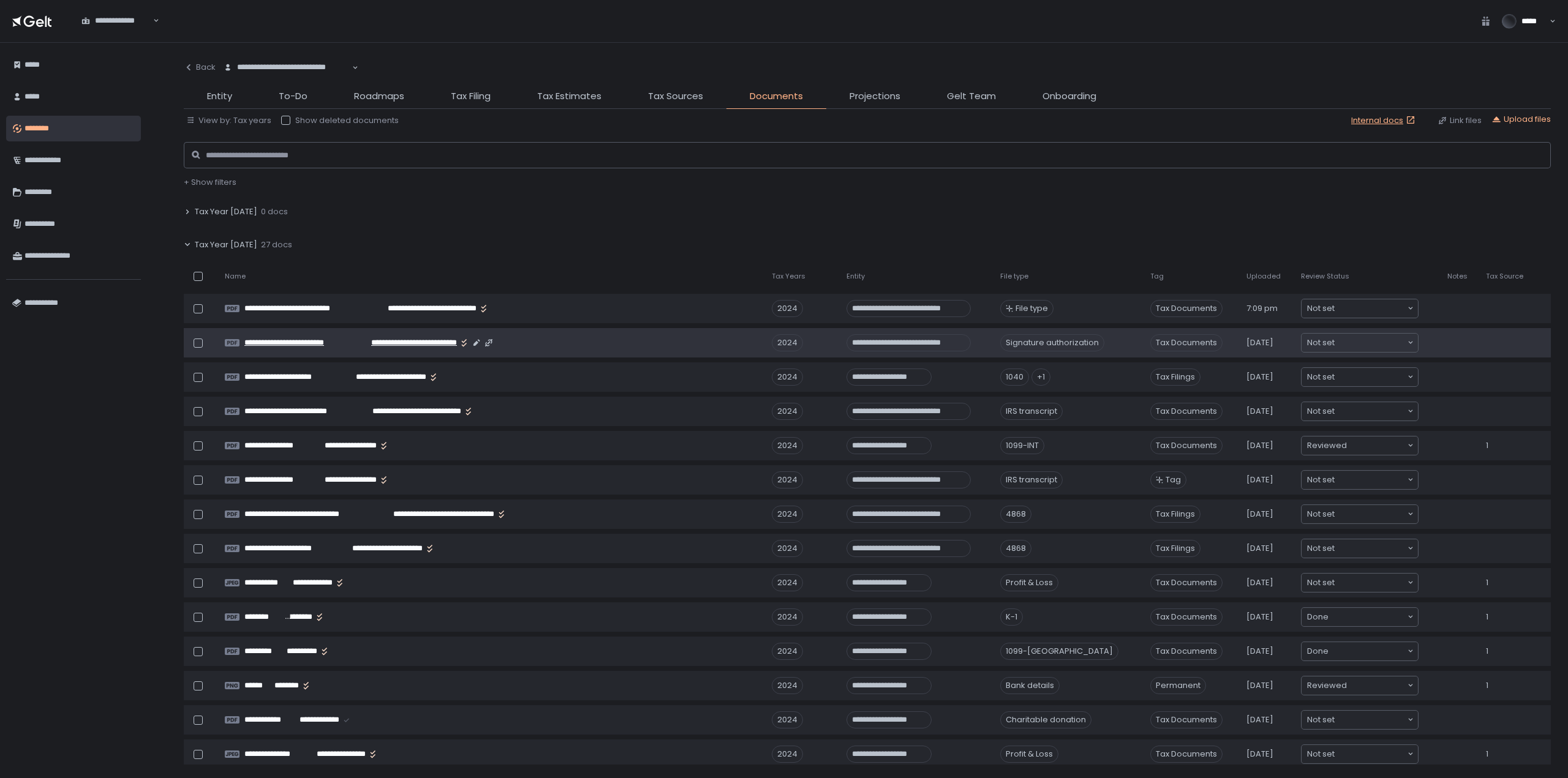 click on "**********" at bounding box center (404, 343) 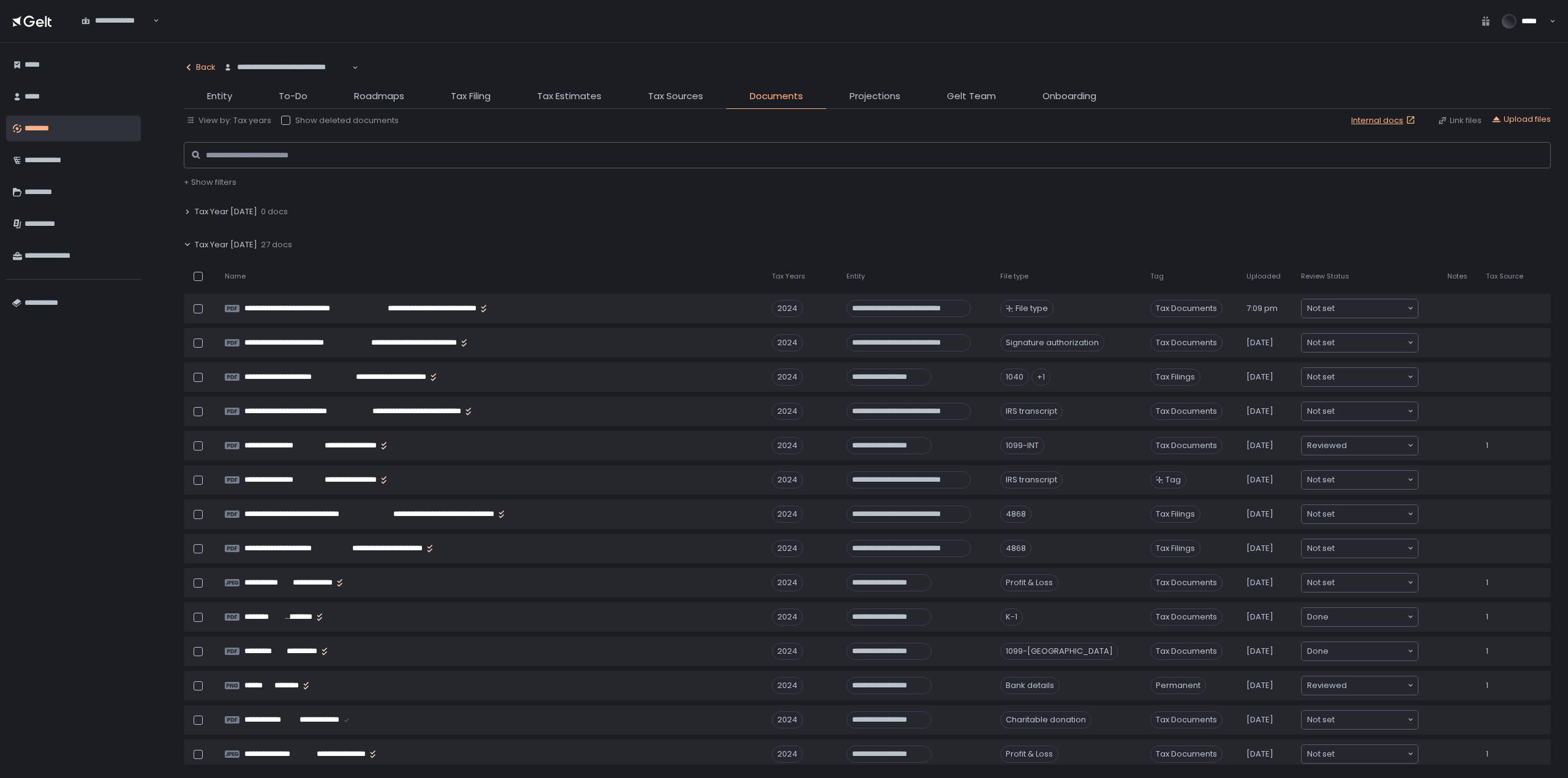 click 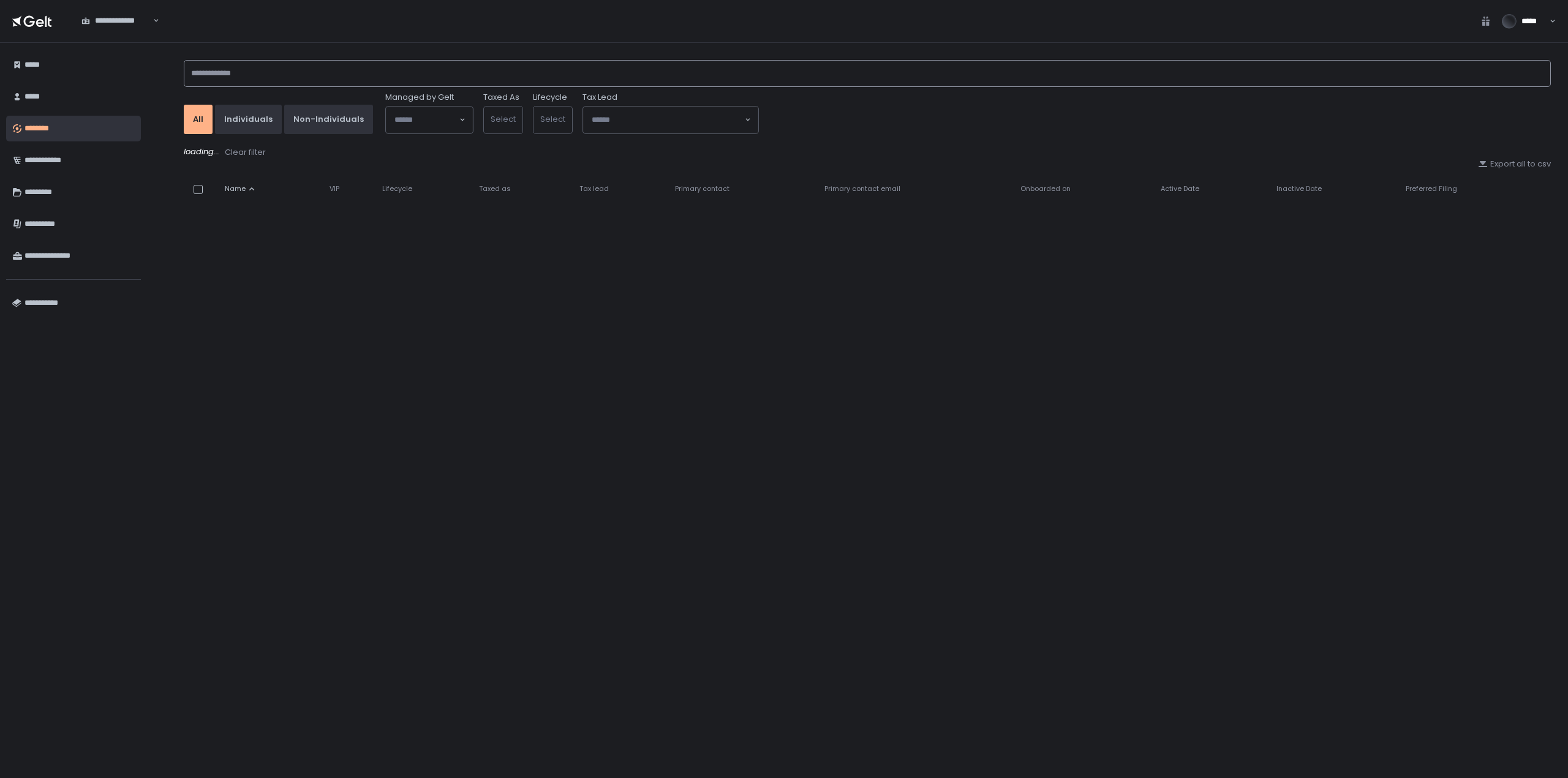 click 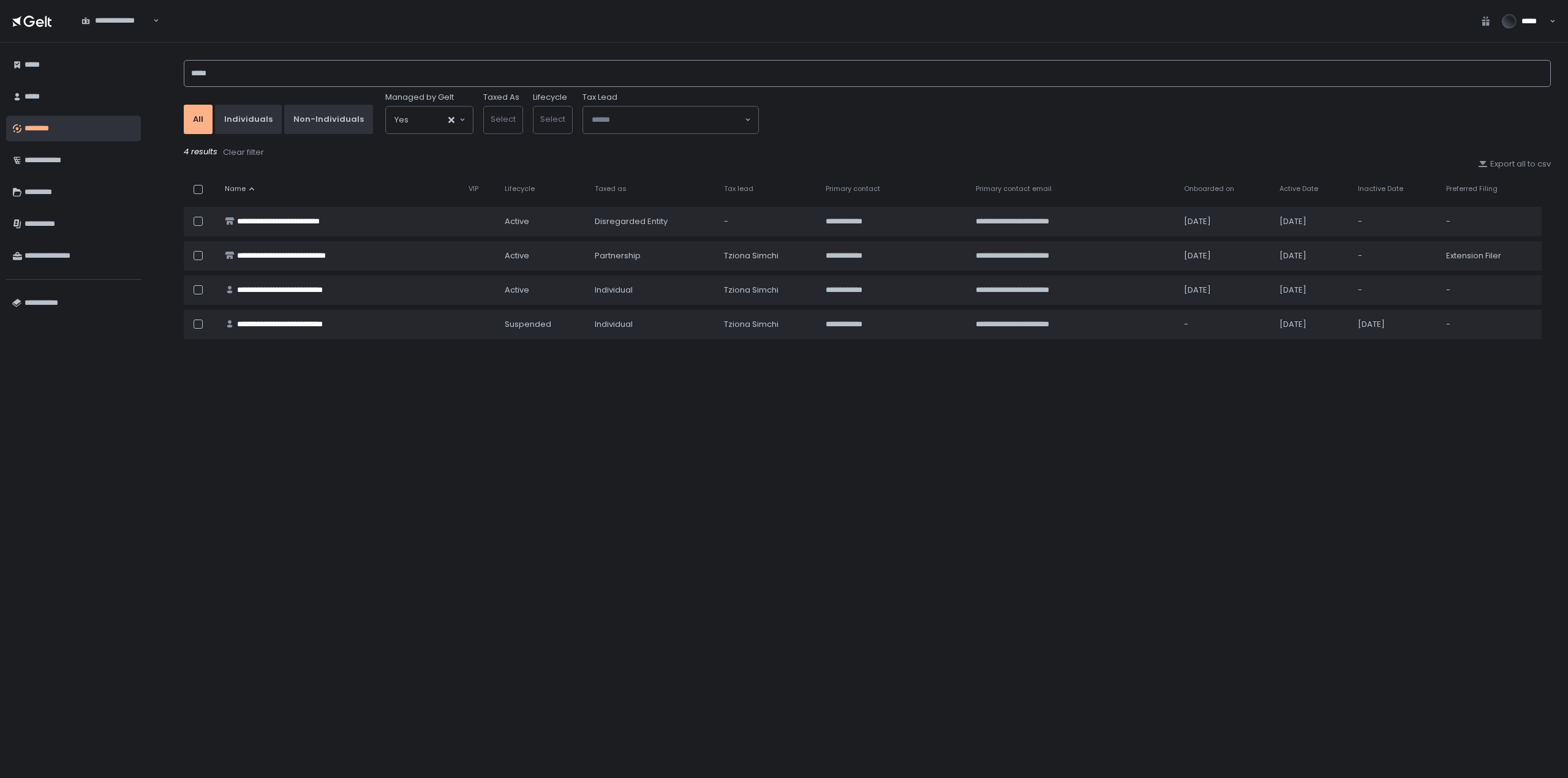 type on "*****" 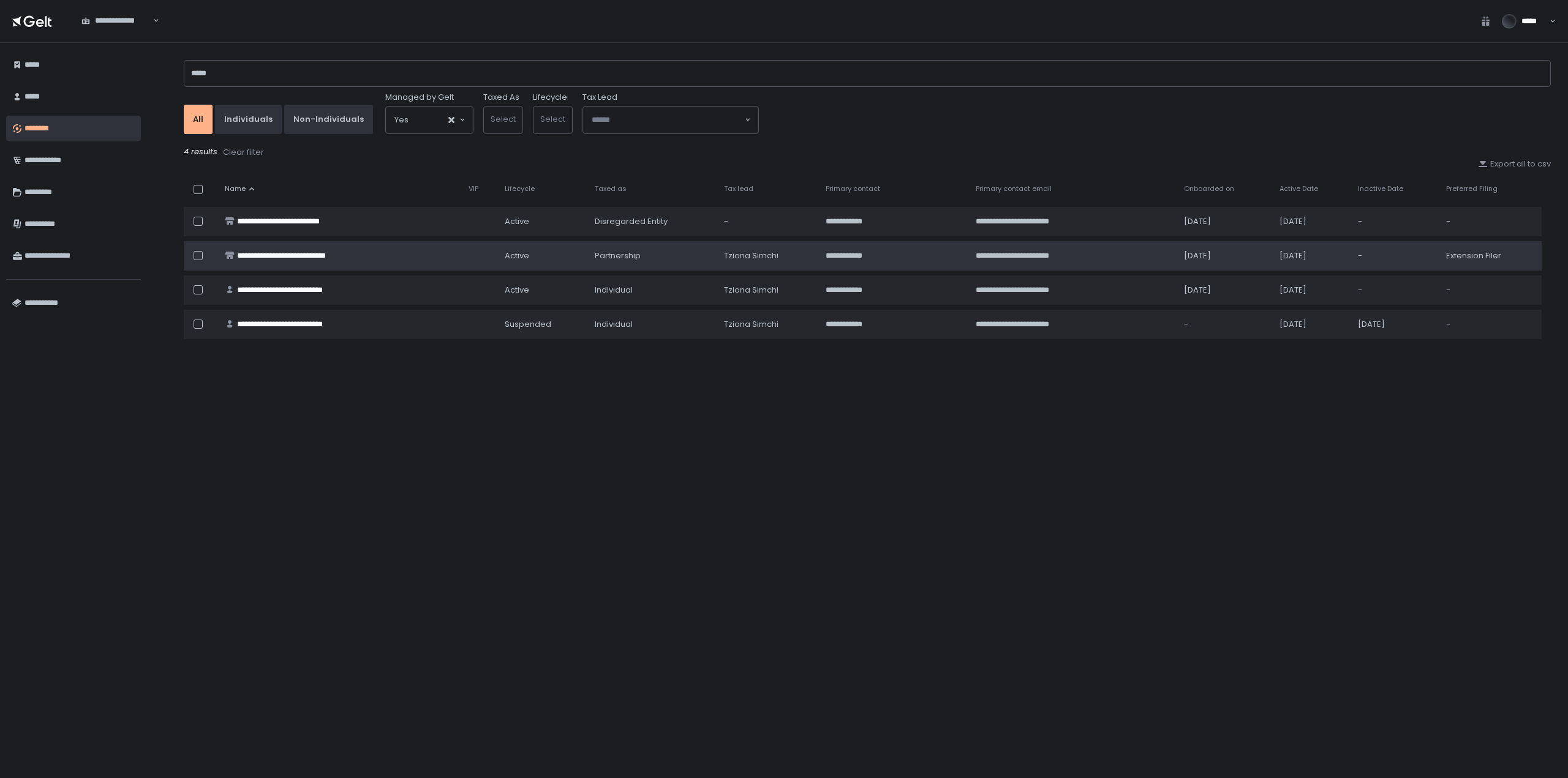 click on "**********" 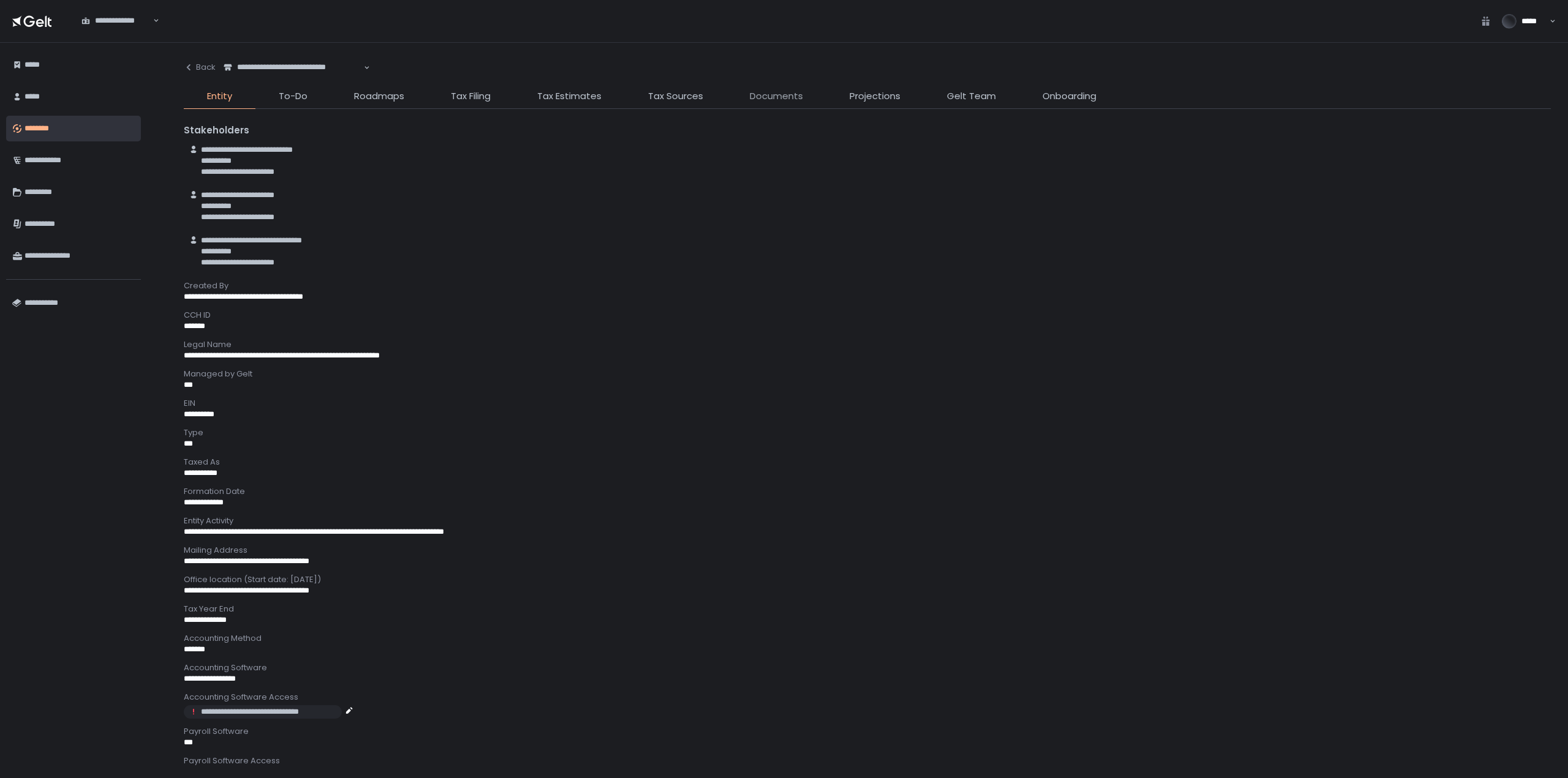 click on "Documents" at bounding box center (776, 96) 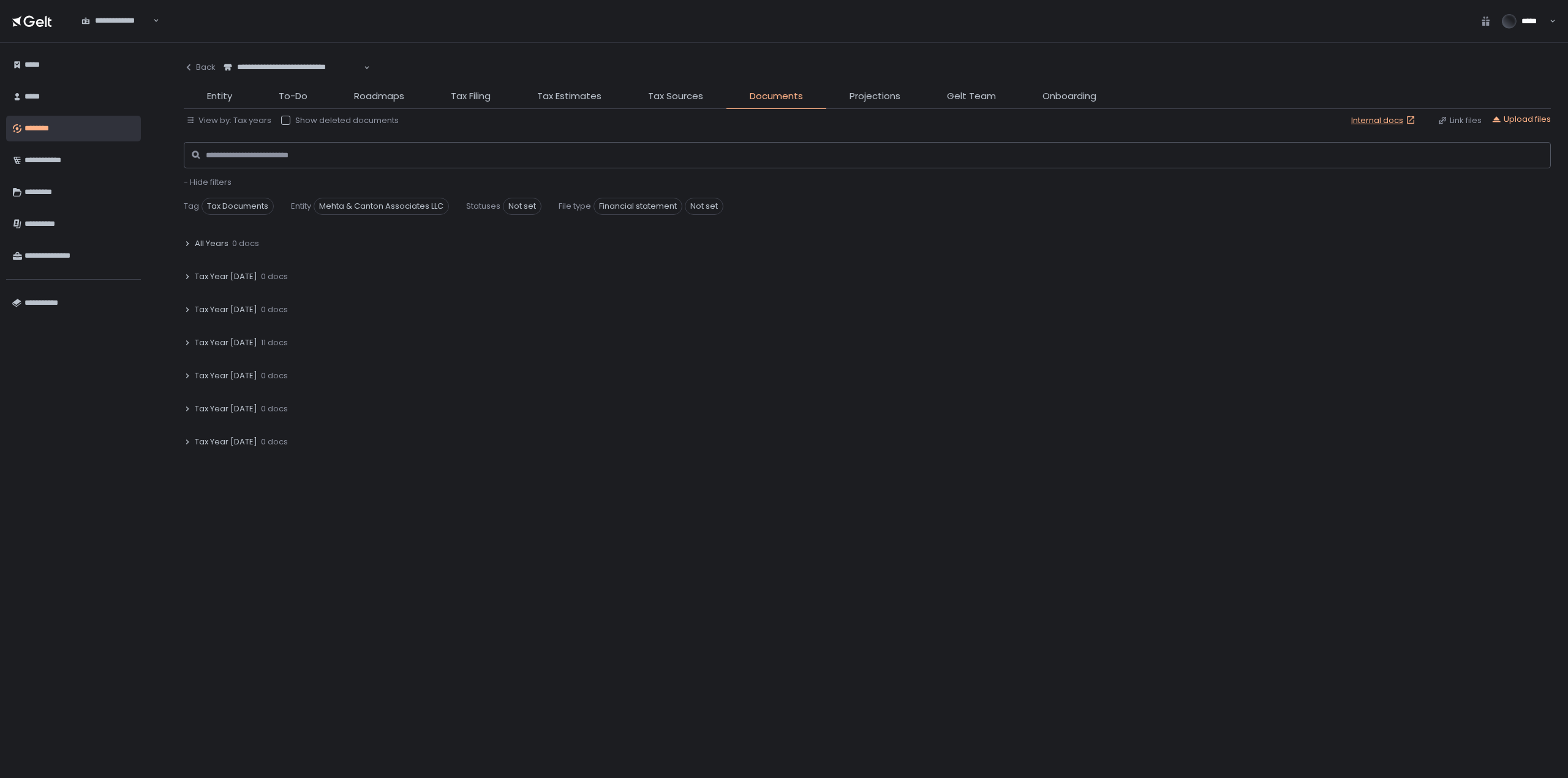 click on "11 docs" 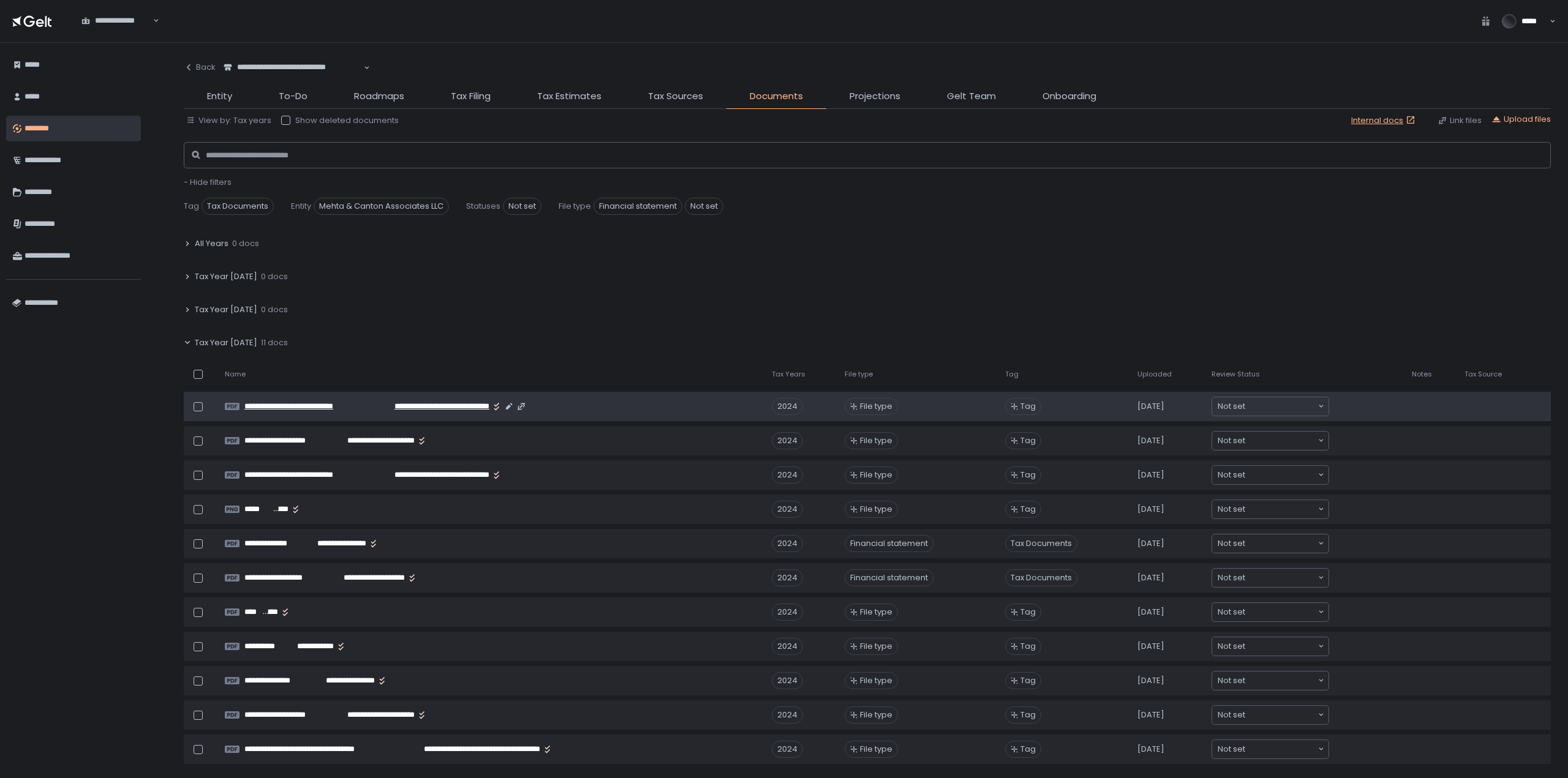 click on "**********" at bounding box center [430, 406] 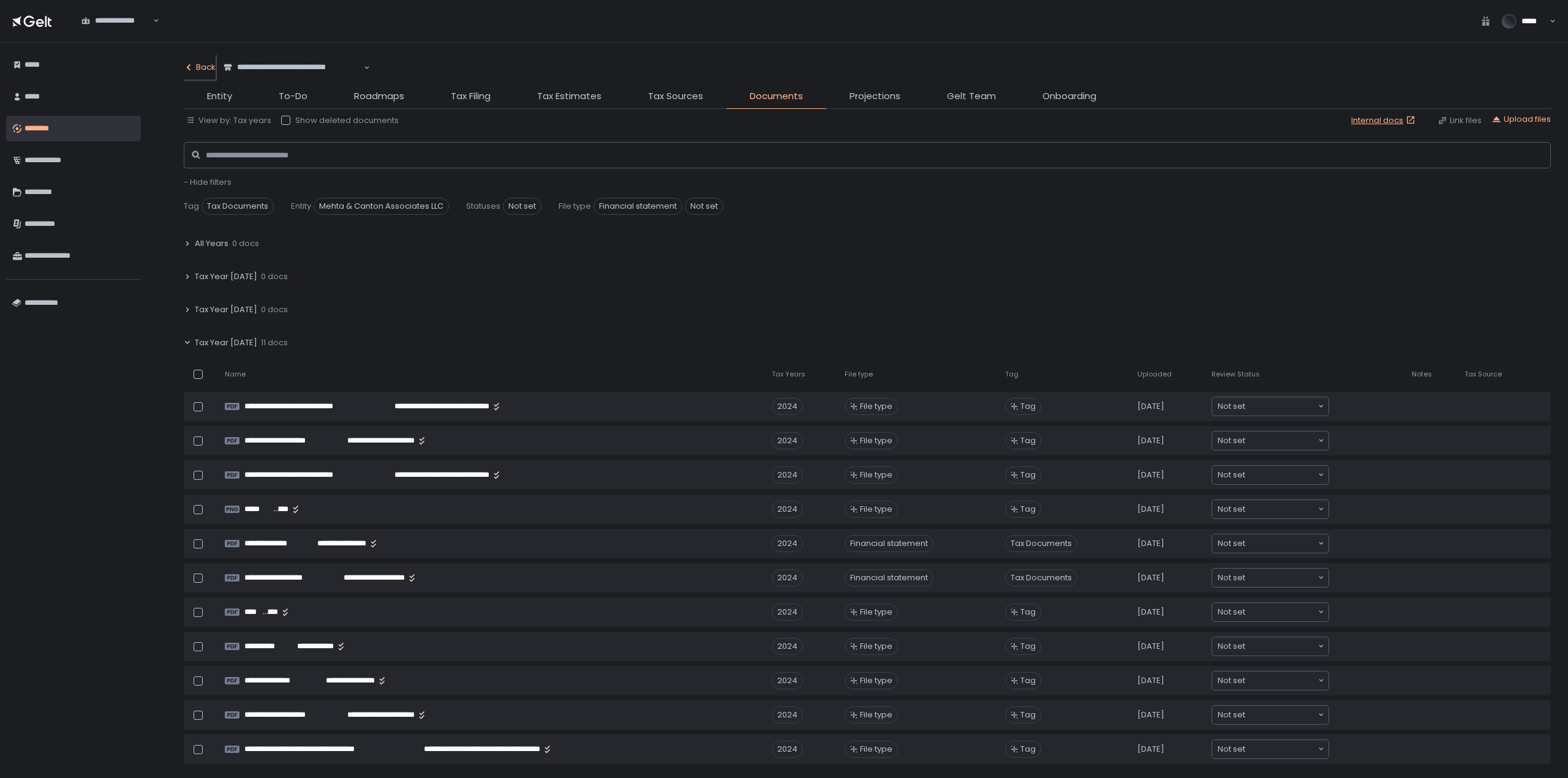 click on "Back" 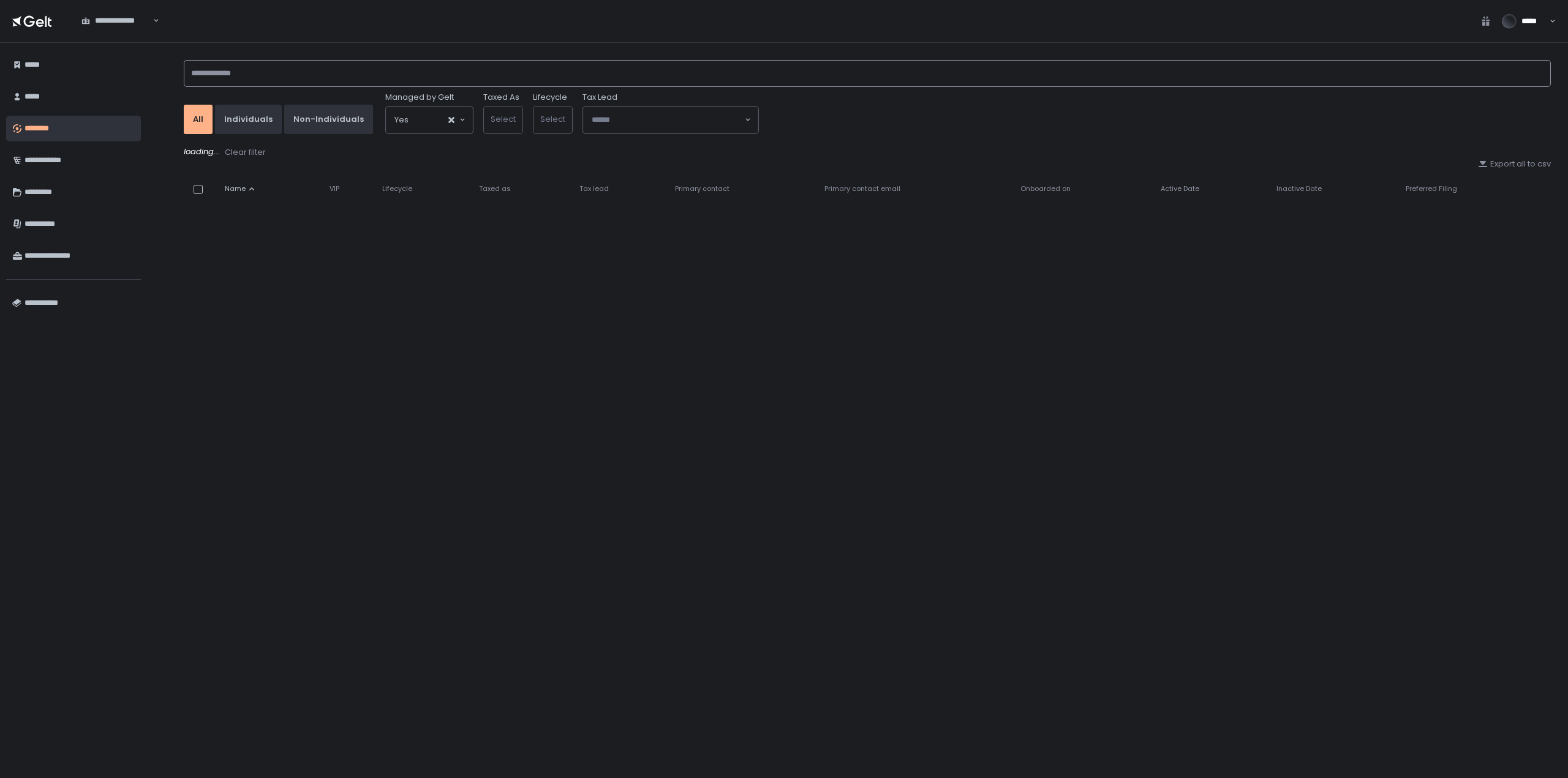 click 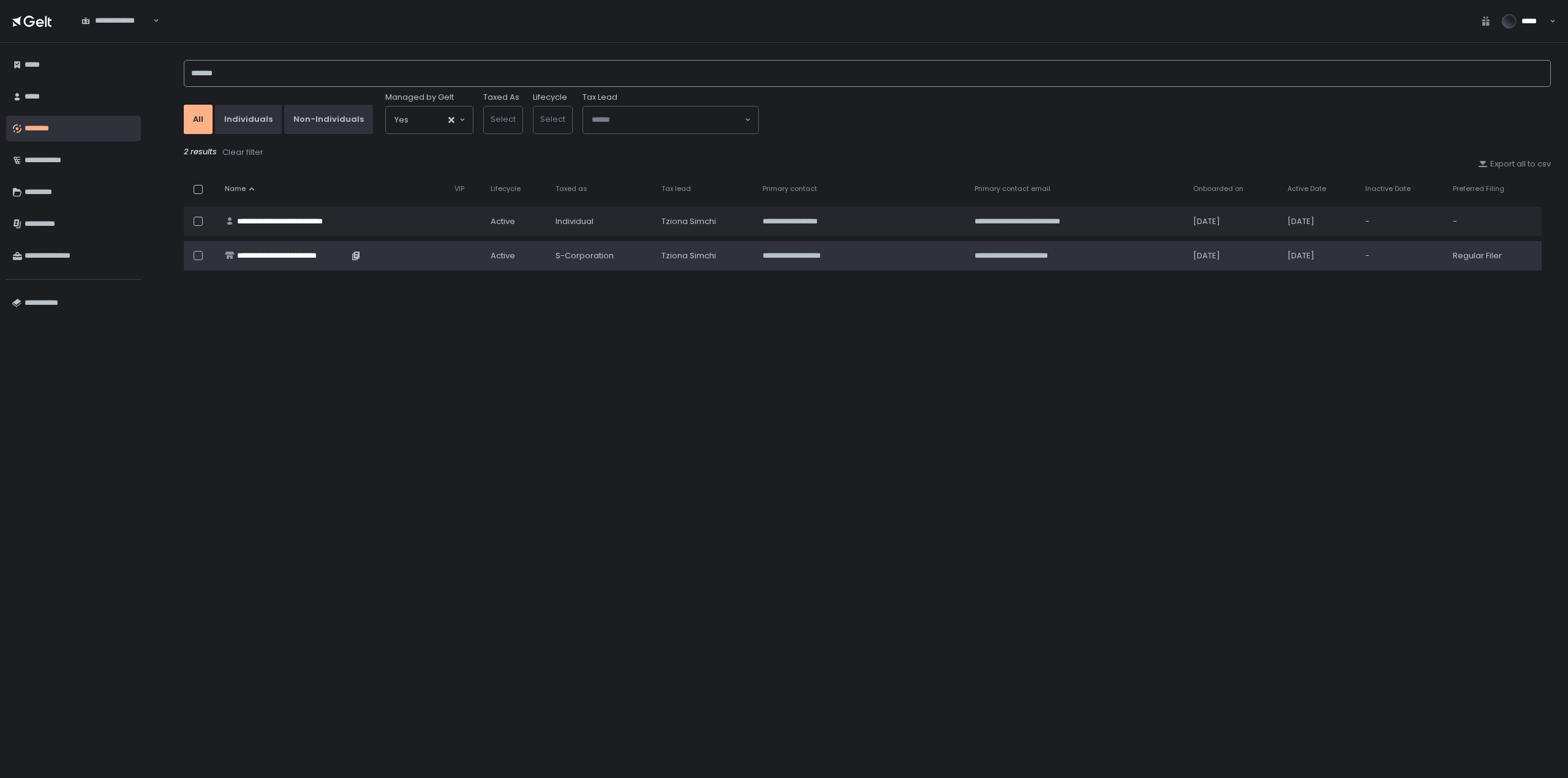 type on "*******" 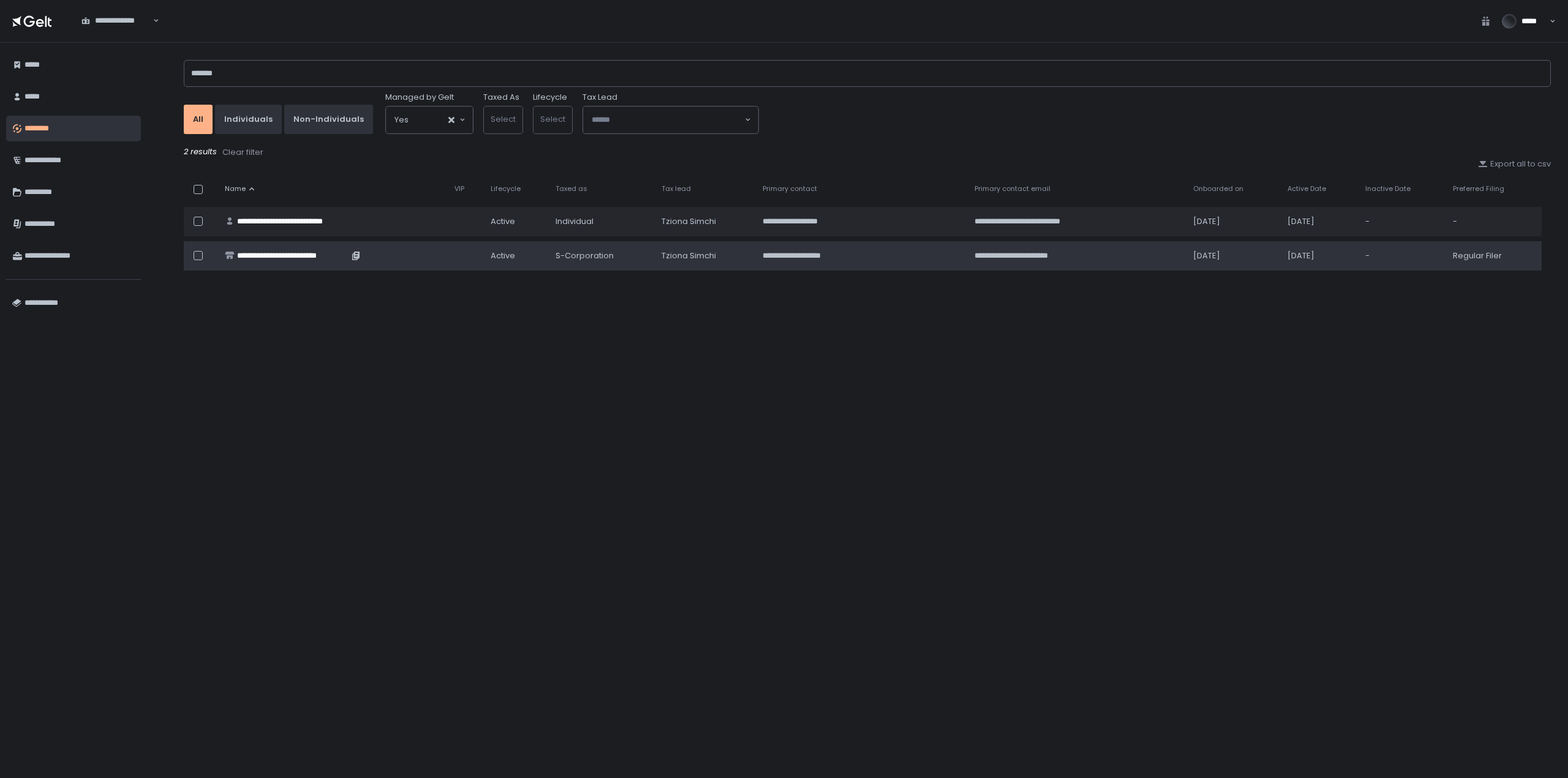 click on "**********" at bounding box center [293, 256] 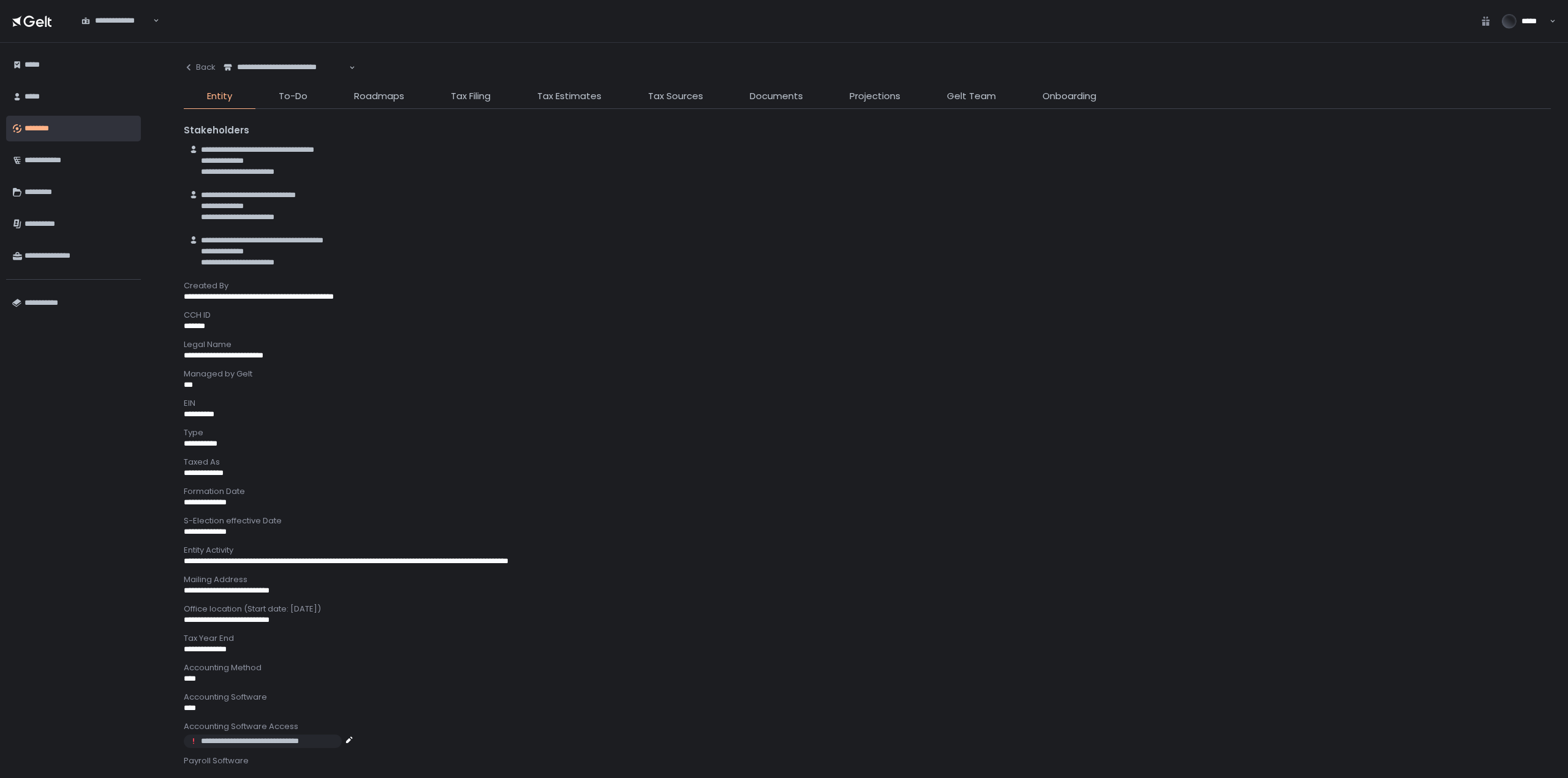 click on "Documents" 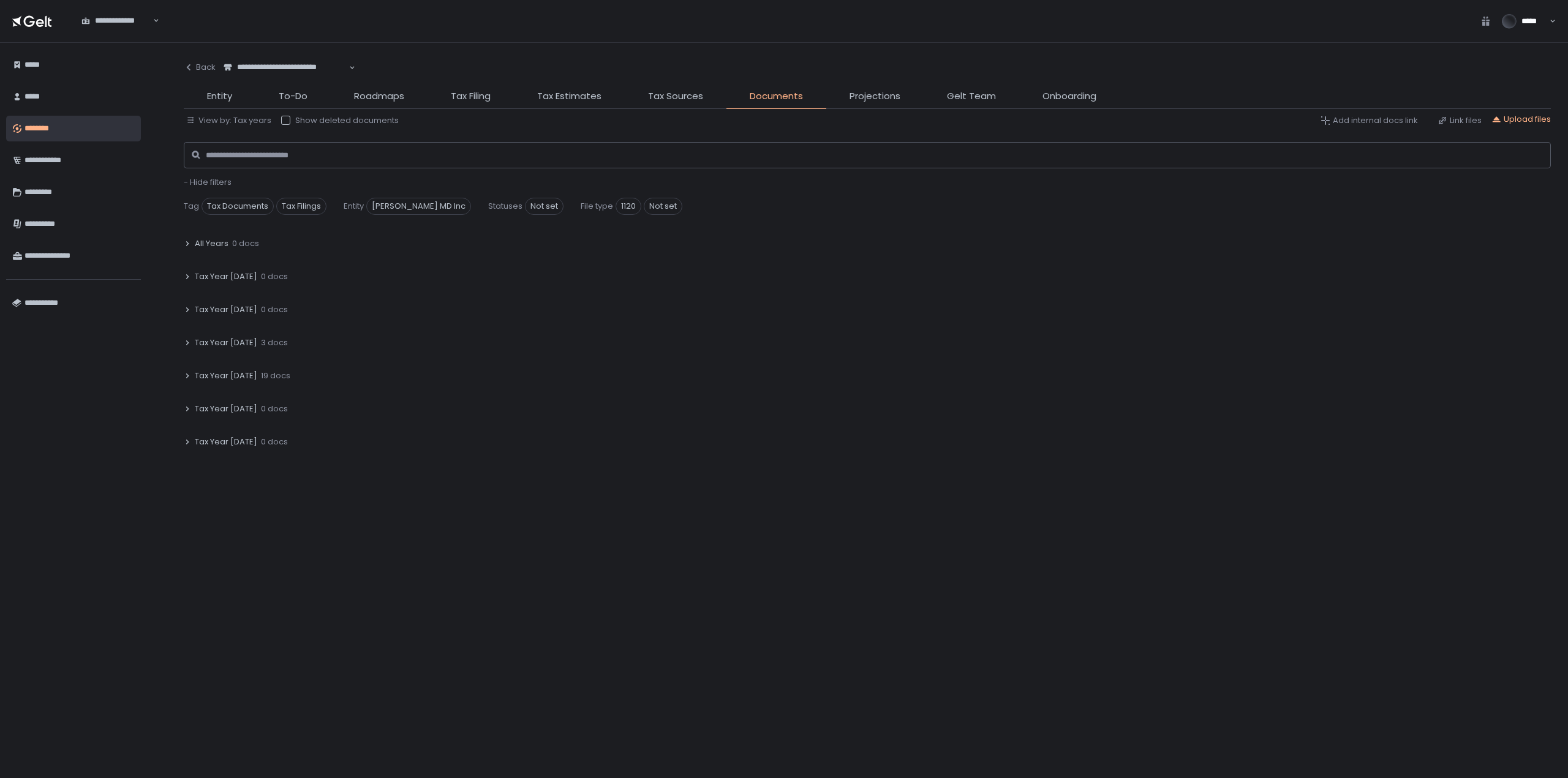 click on "3 docs" 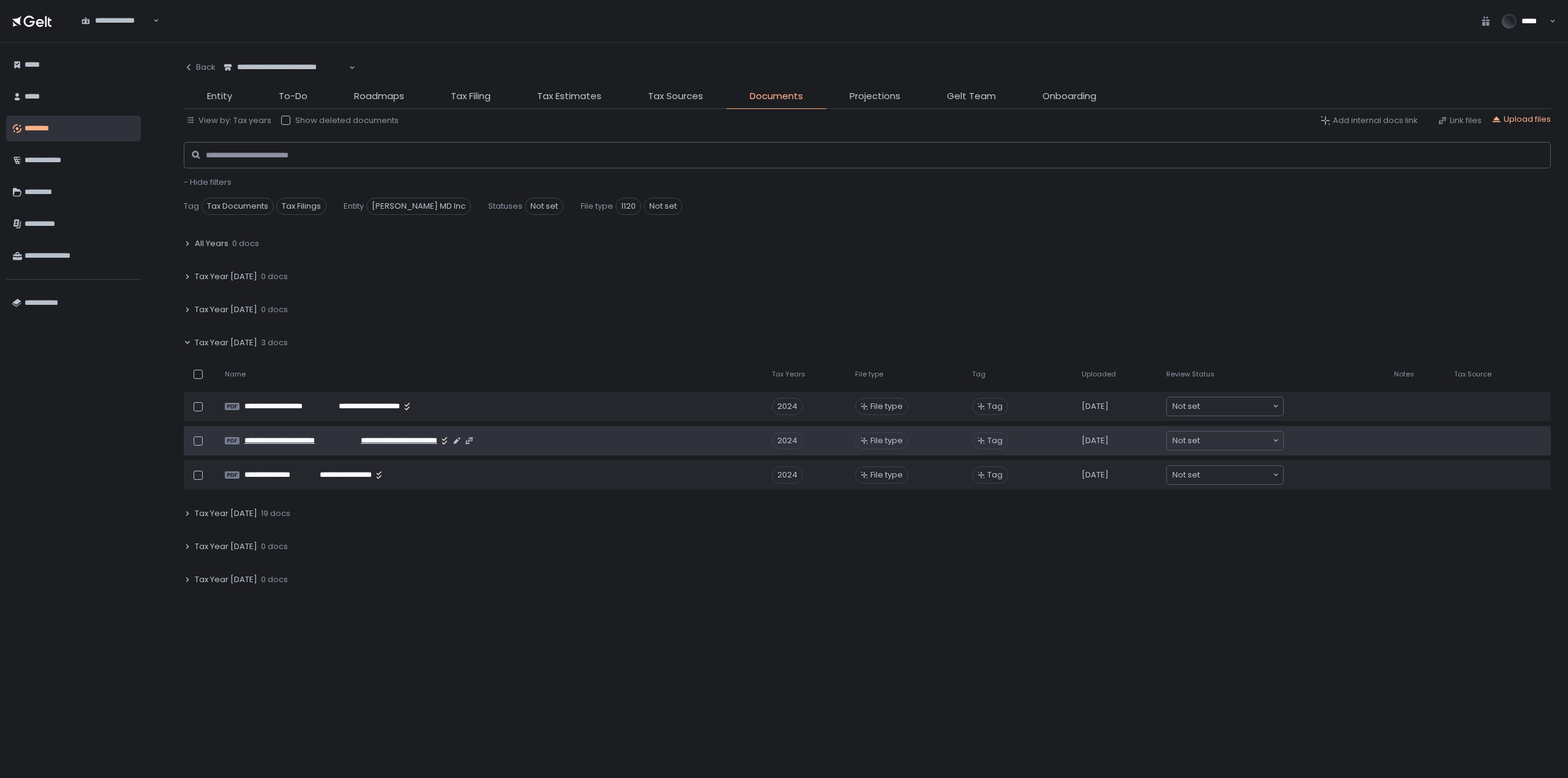 click on "**********" at bounding box center [294, 441] 